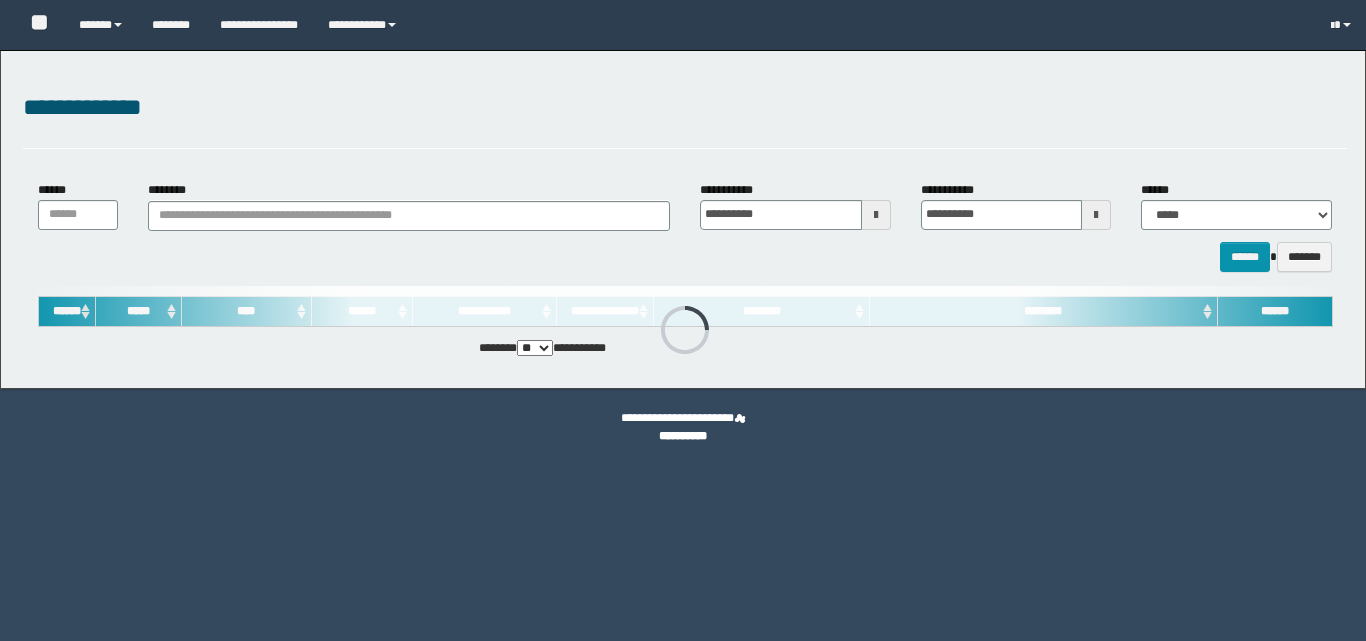 scroll, scrollTop: 0, scrollLeft: 0, axis: both 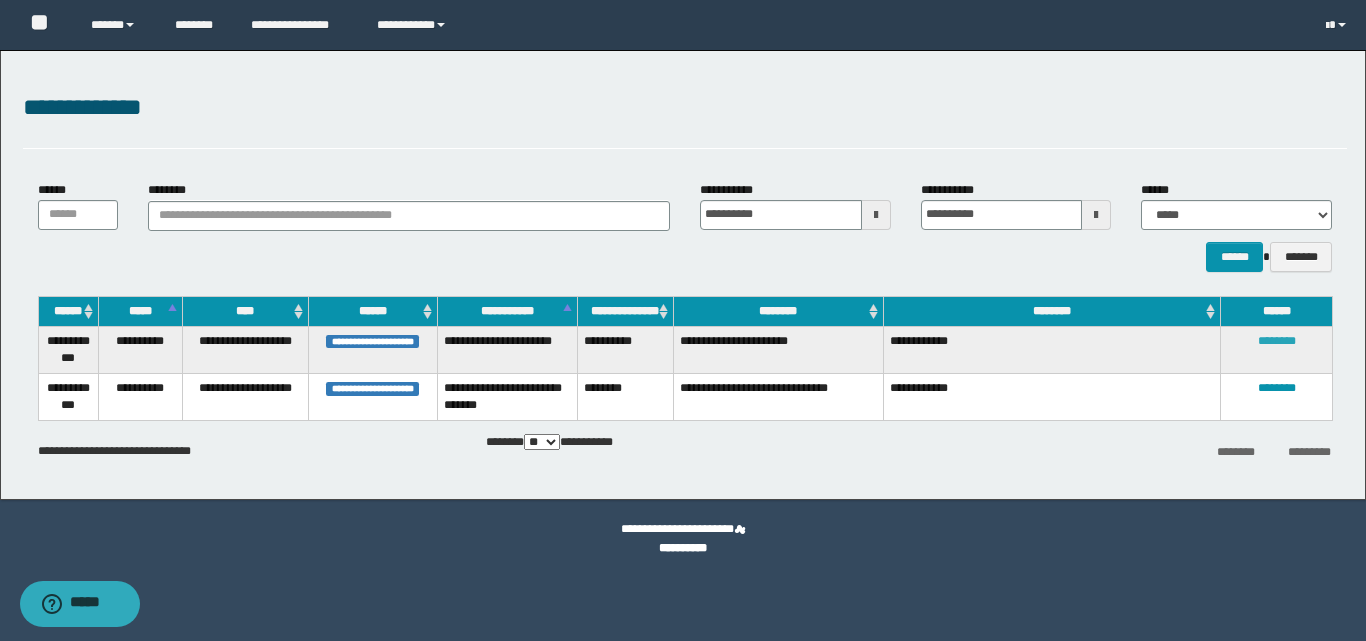 click on "********" at bounding box center (1277, 341) 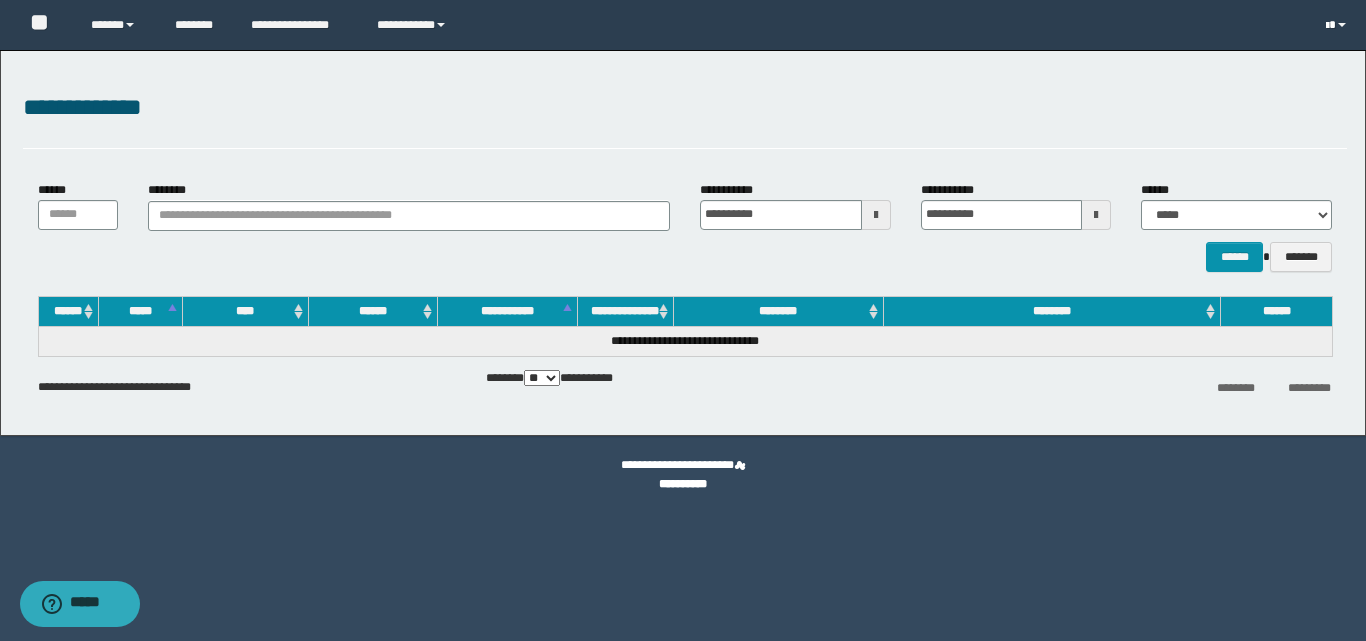 click at bounding box center (1327, 26) 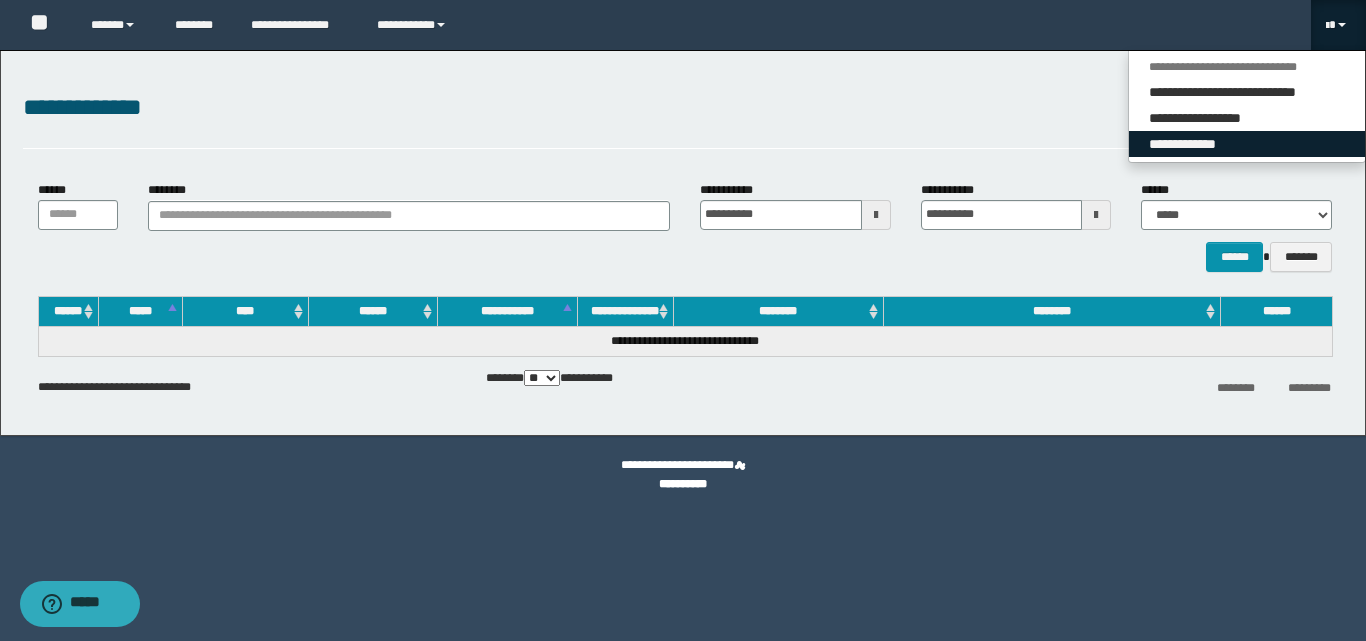 drag, startPoint x: 1262, startPoint y: 146, endPoint x: 1019, endPoint y: 98, distance: 247.69537 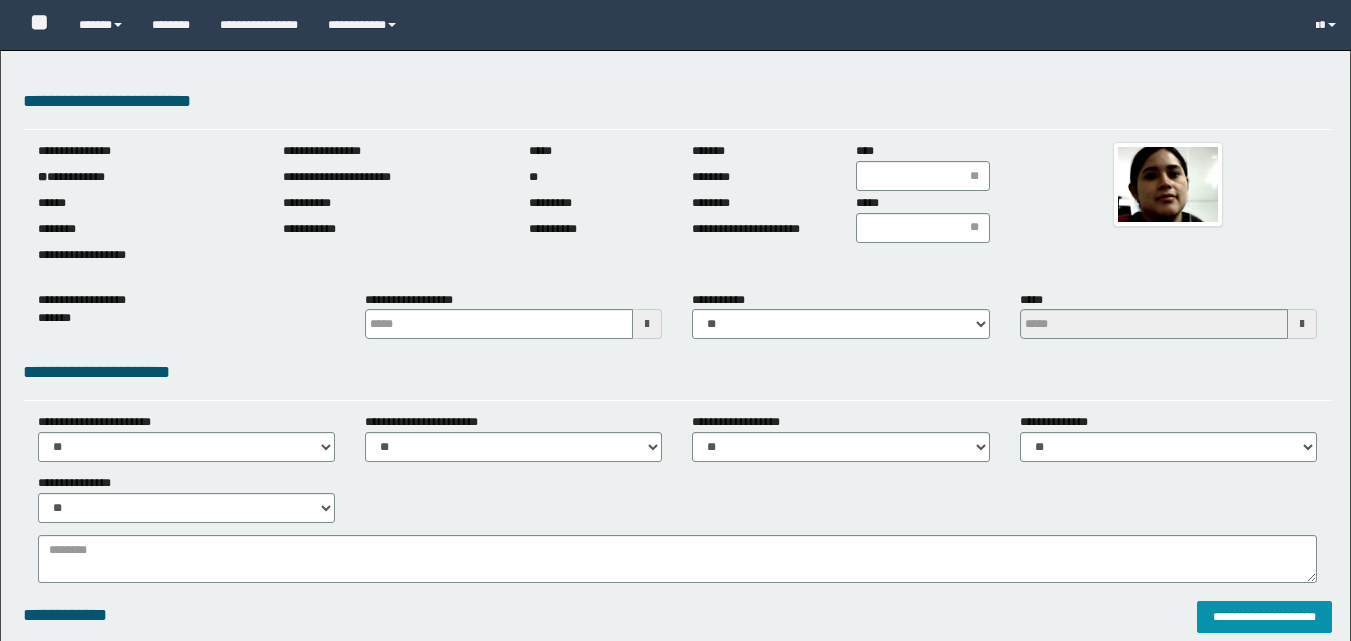 scroll, scrollTop: 0, scrollLeft: 0, axis: both 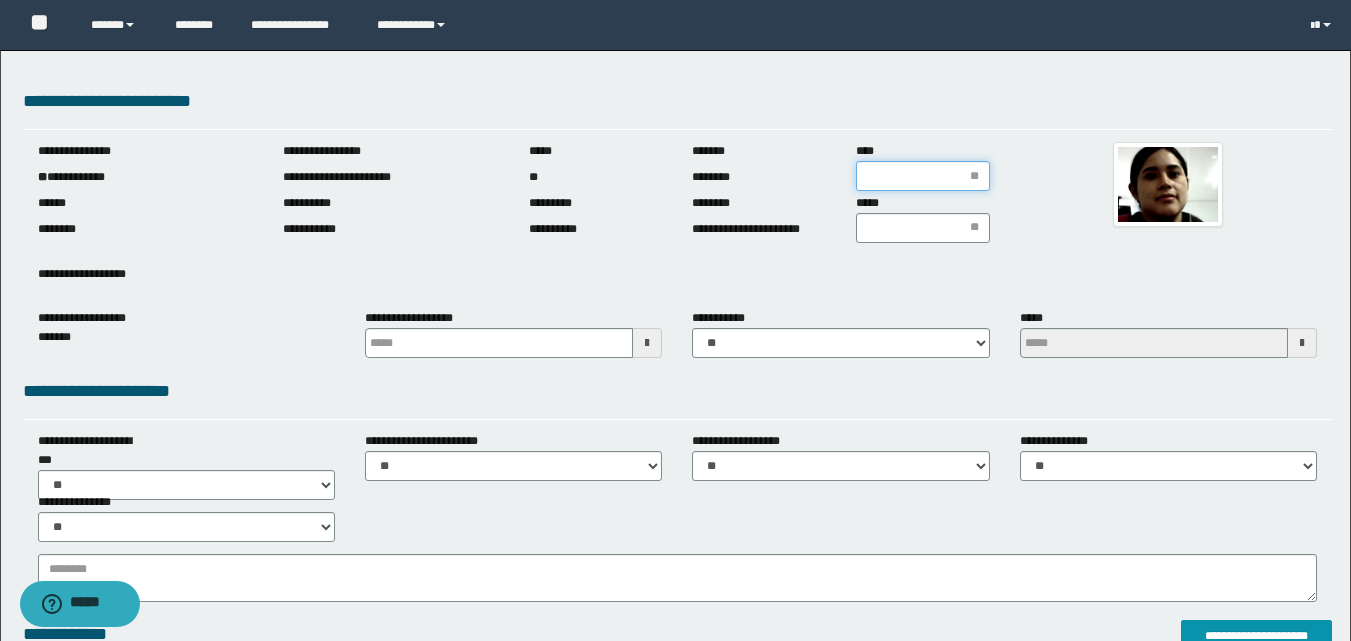 click on "****" at bounding box center (923, 176) 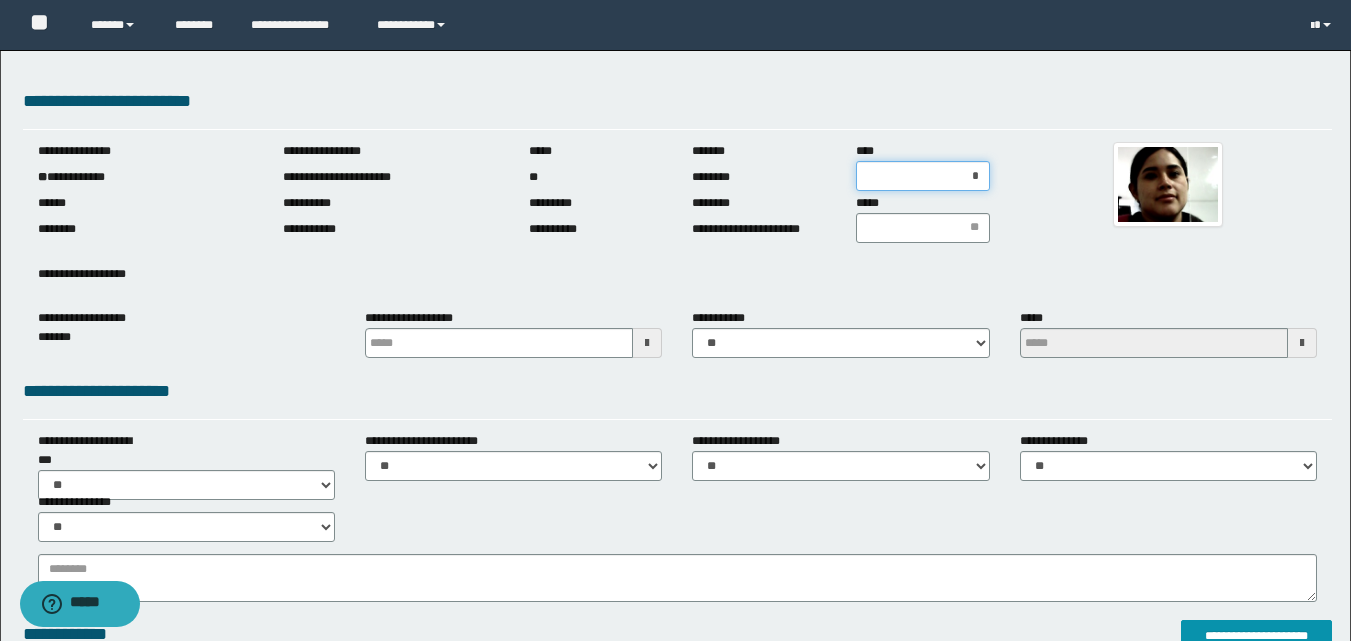 type on "**" 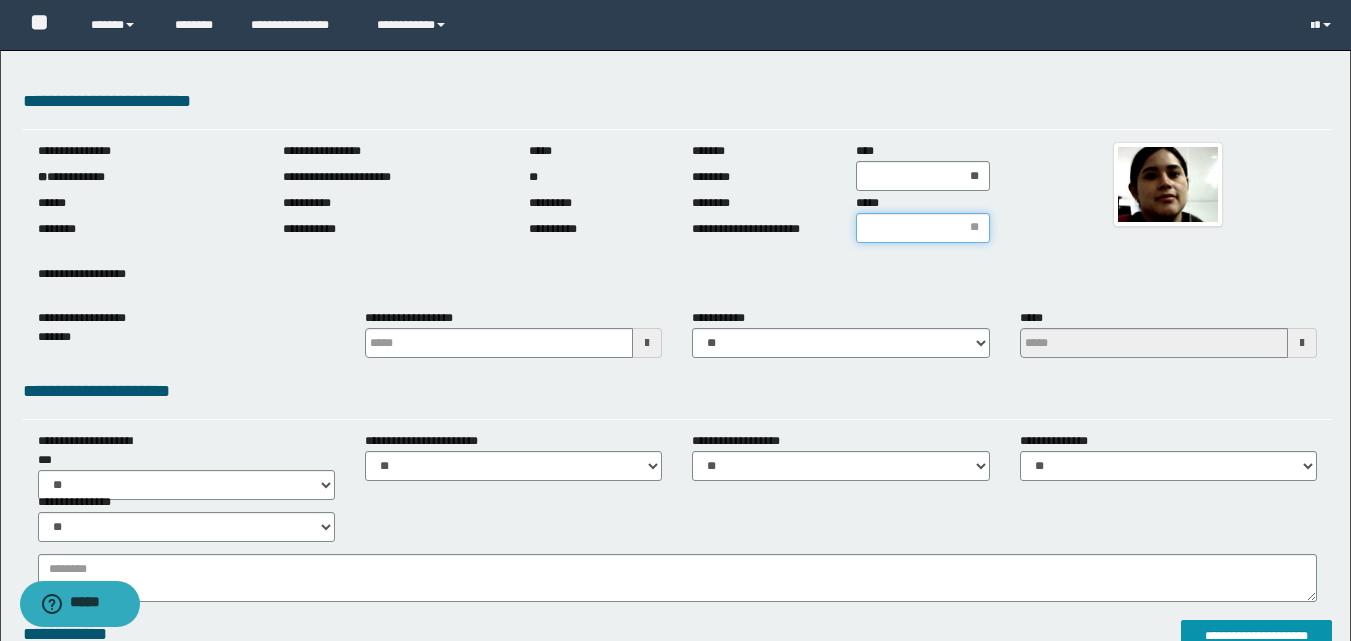 click on "*****" at bounding box center [923, 228] 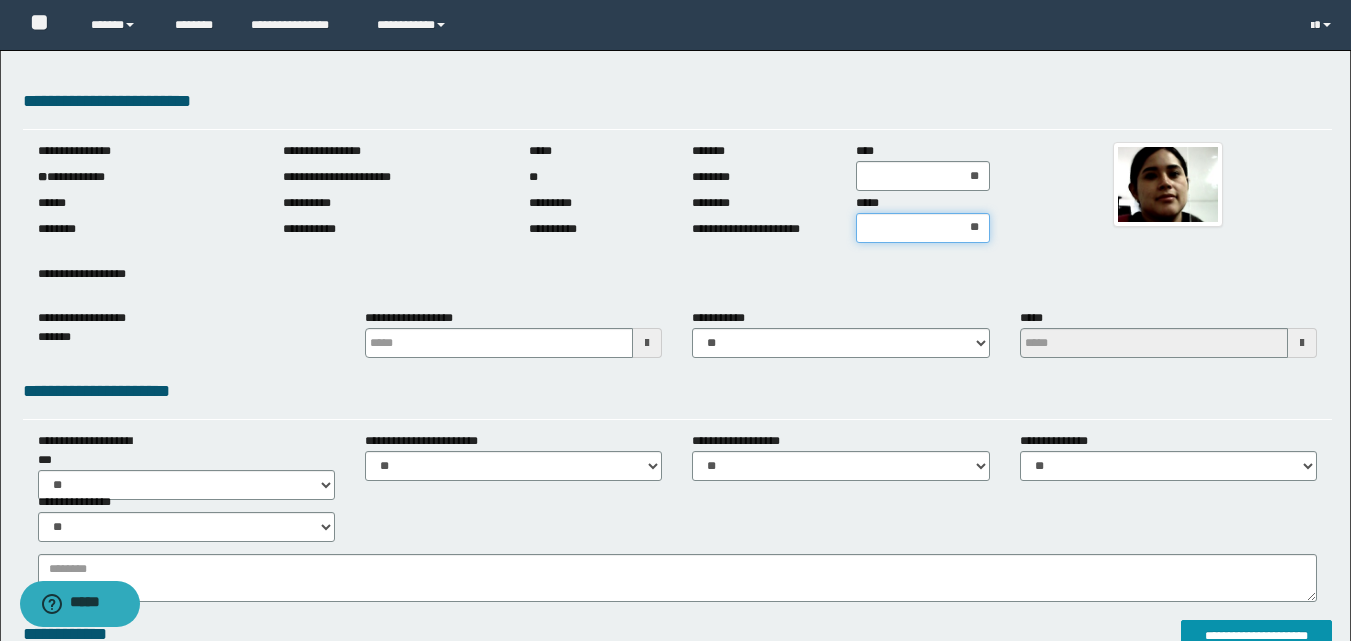 type on "***" 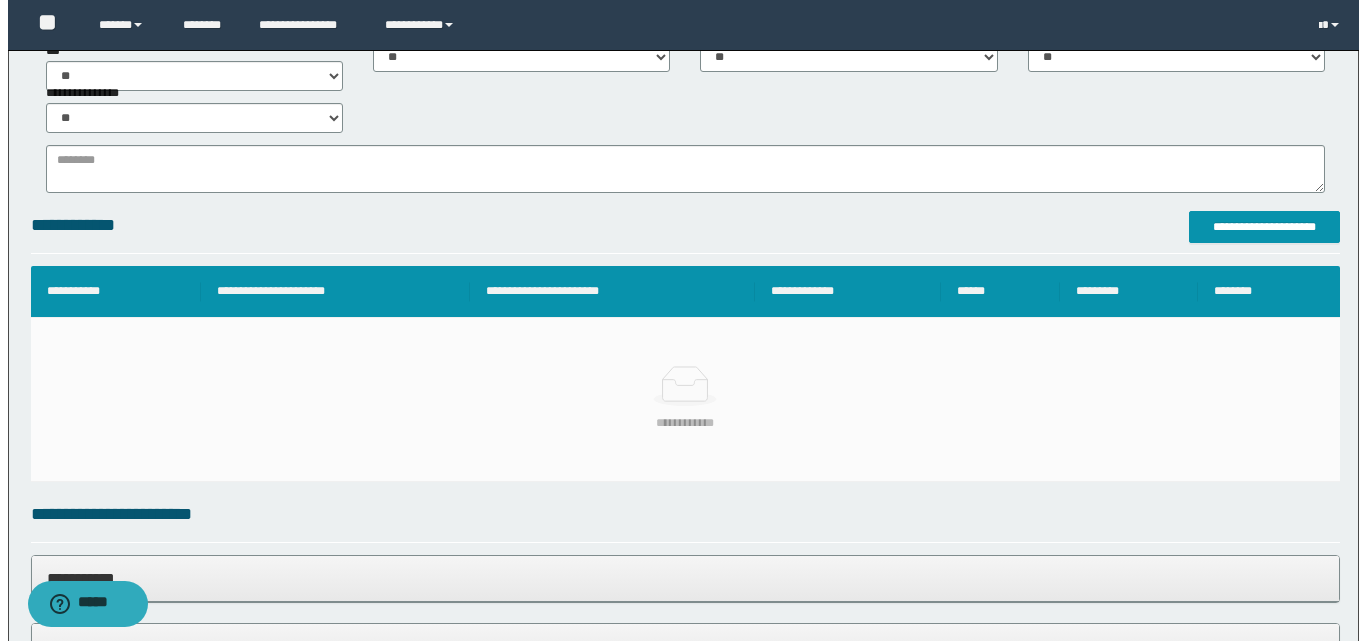 scroll, scrollTop: 406, scrollLeft: 0, axis: vertical 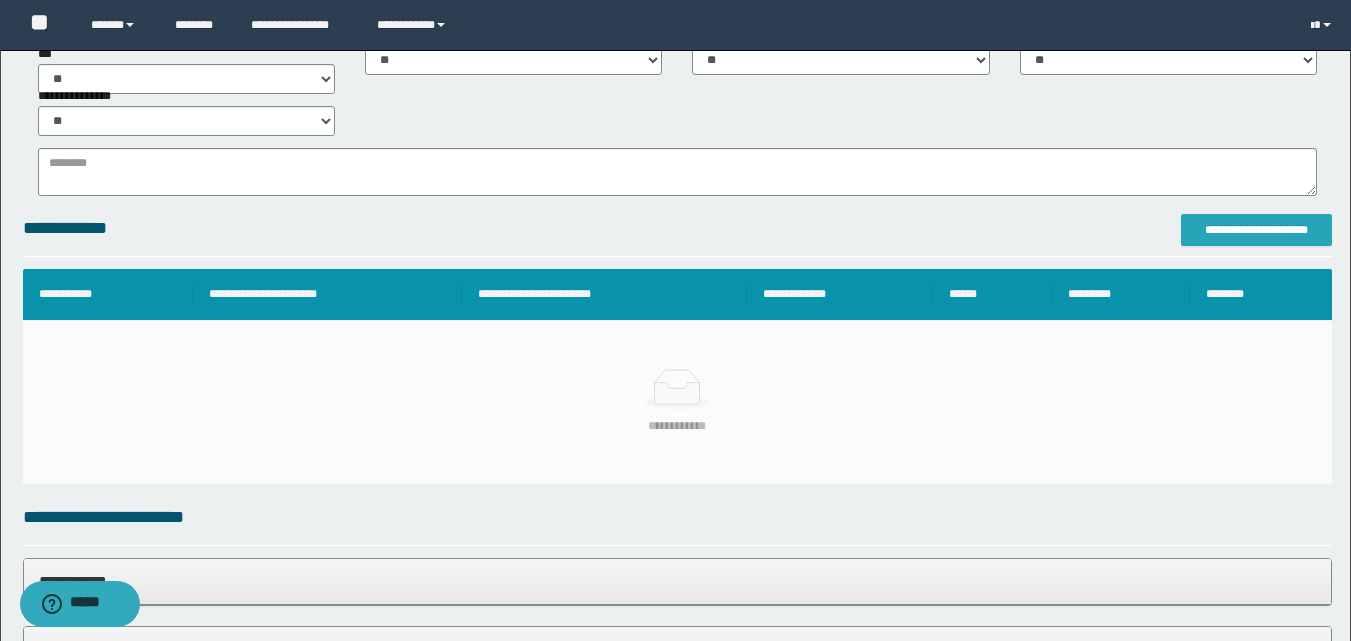 click on "**********" at bounding box center [1256, 230] 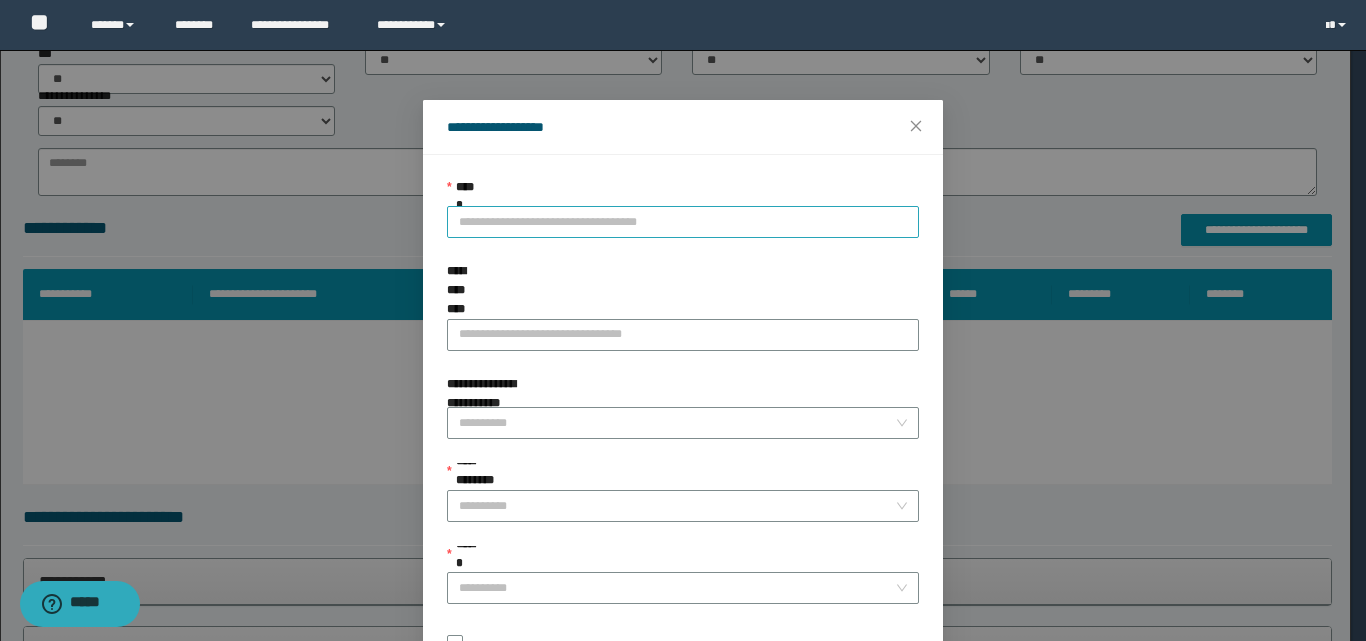 click on "**********" at bounding box center [683, 222] 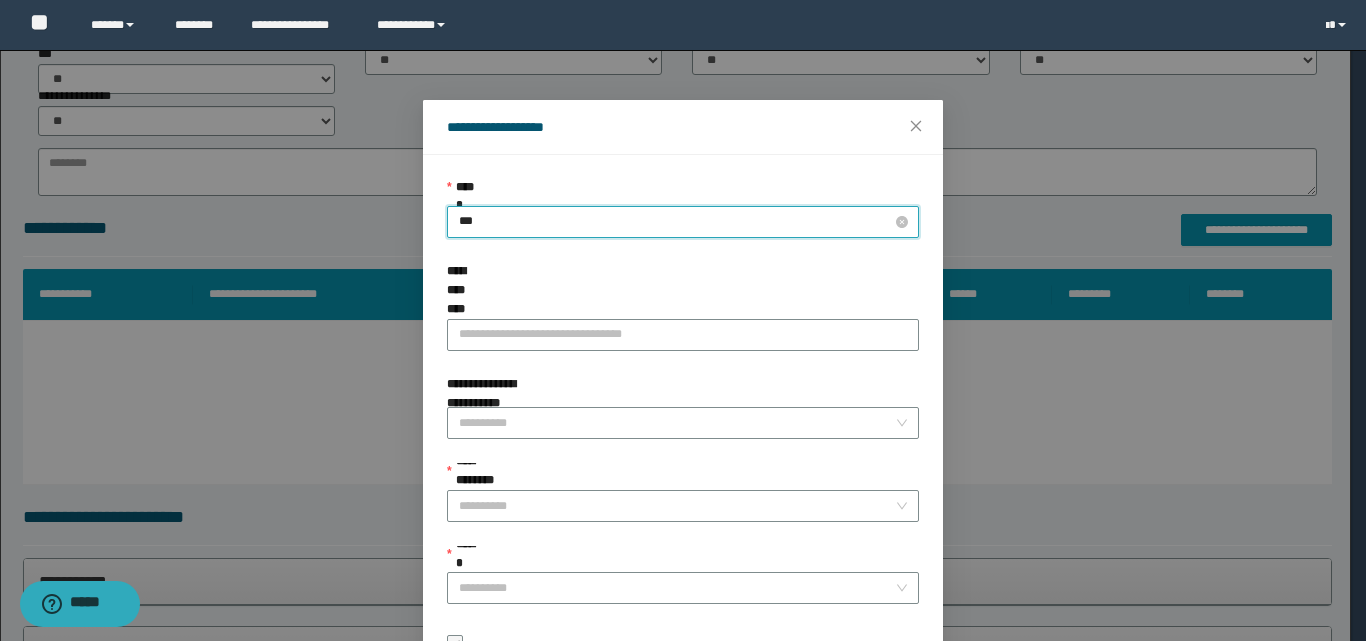 type on "****" 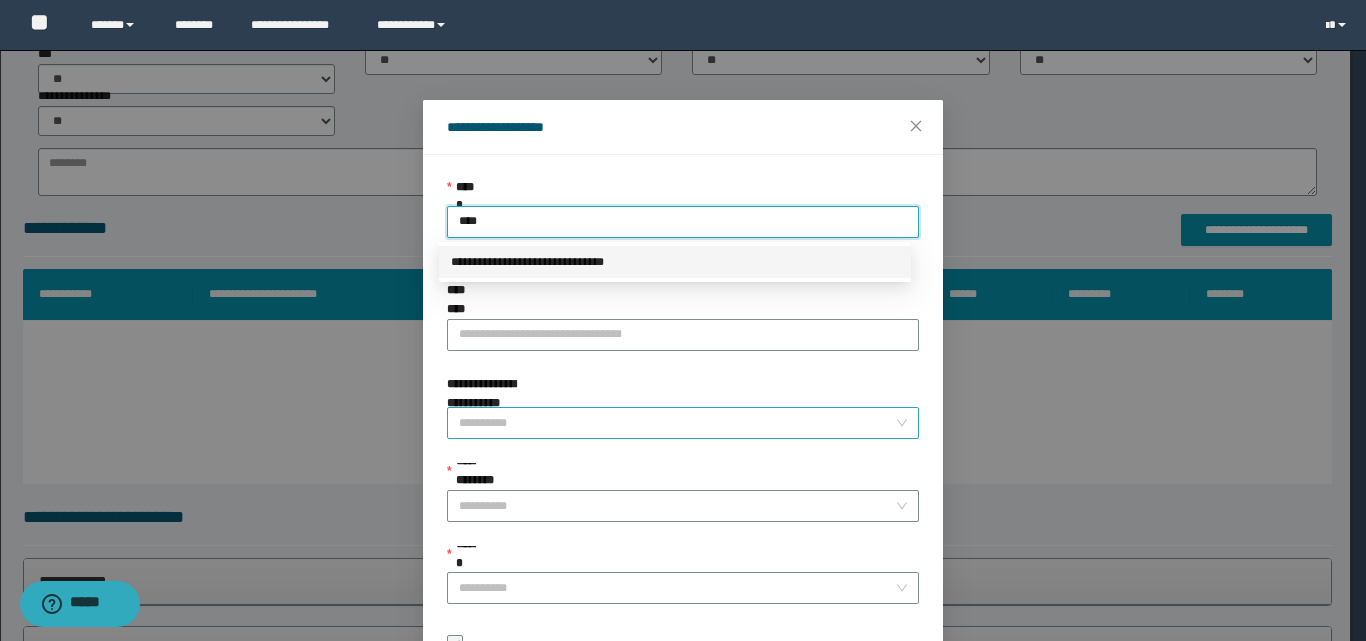 drag, startPoint x: 524, startPoint y: 258, endPoint x: 497, endPoint y: 384, distance: 128.86038 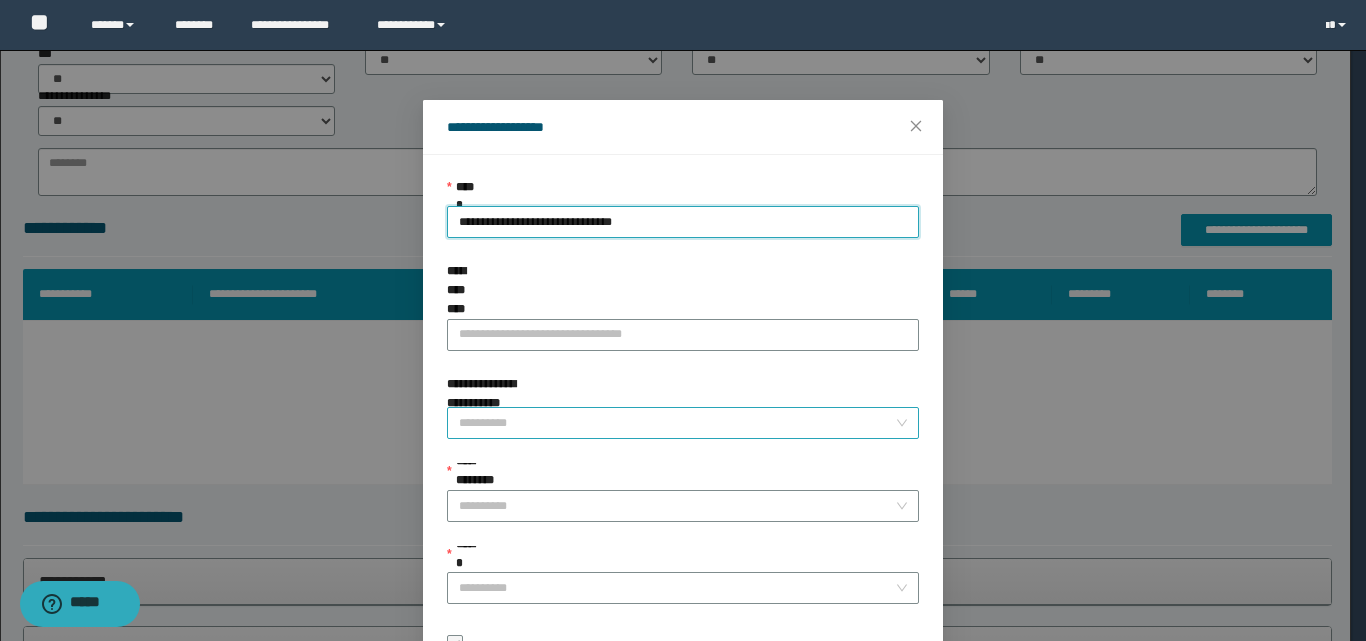 click on "**********" at bounding box center [677, 423] 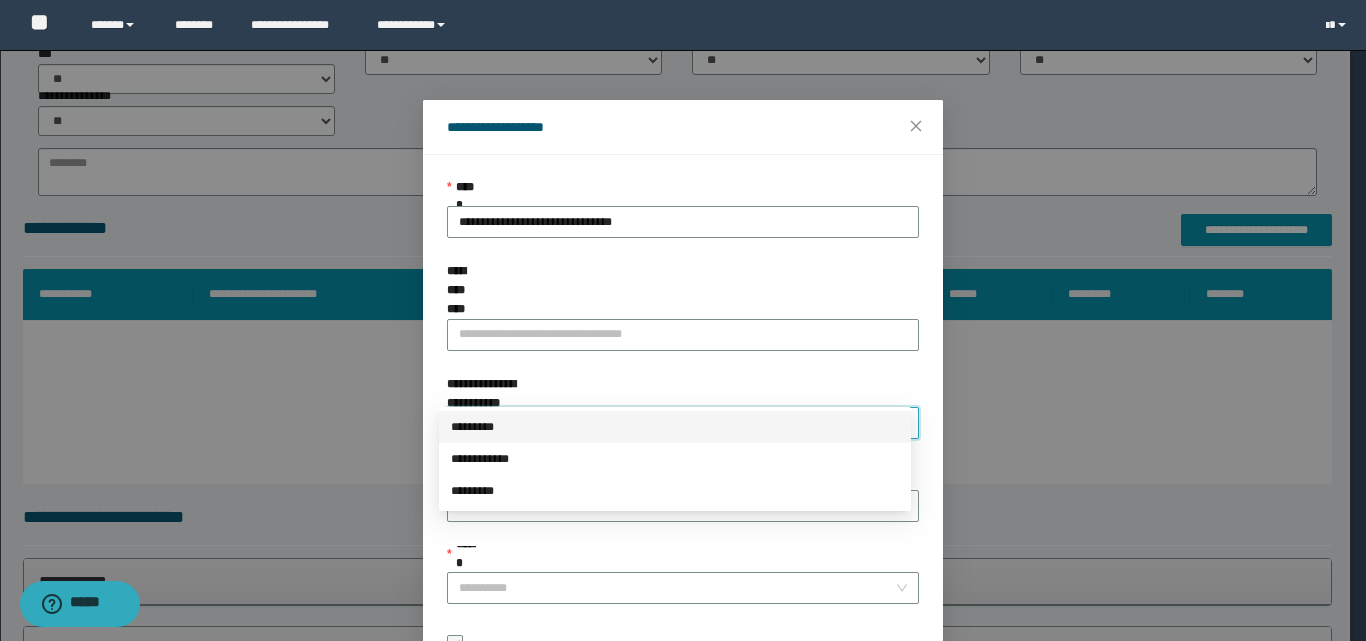 click on "*********" at bounding box center [675, 427] 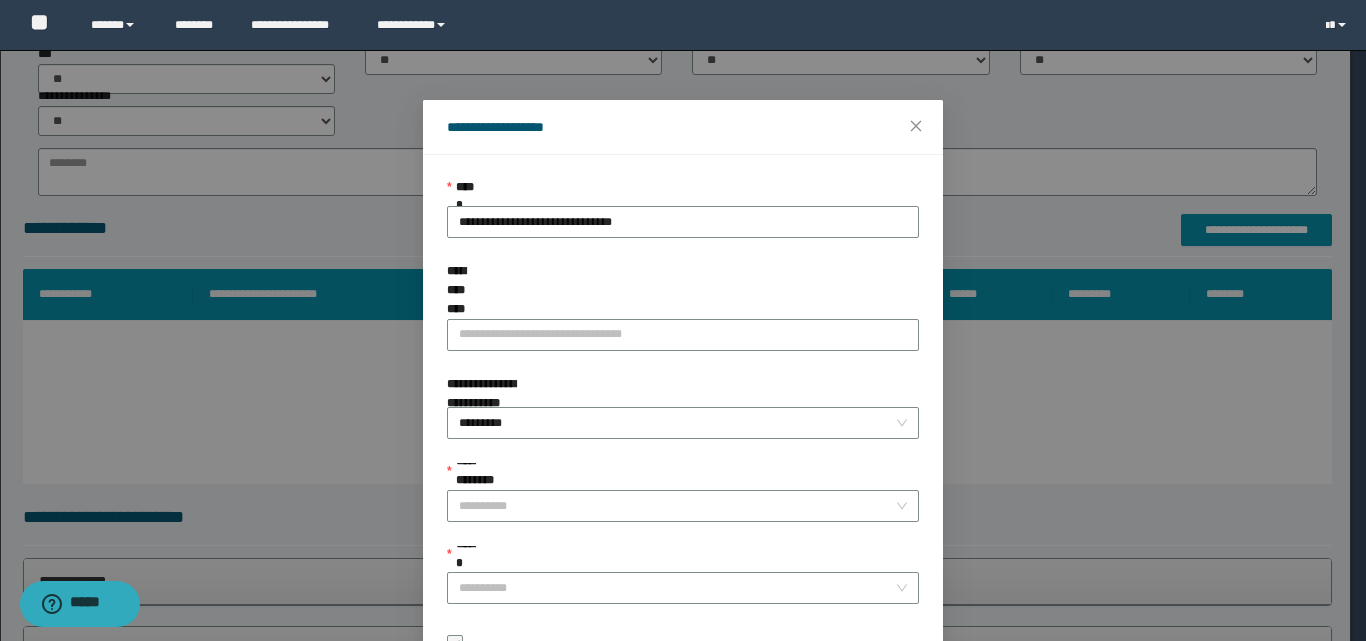 scroll, scrollTop: 111, scrollLeft: 0, axis: vertical 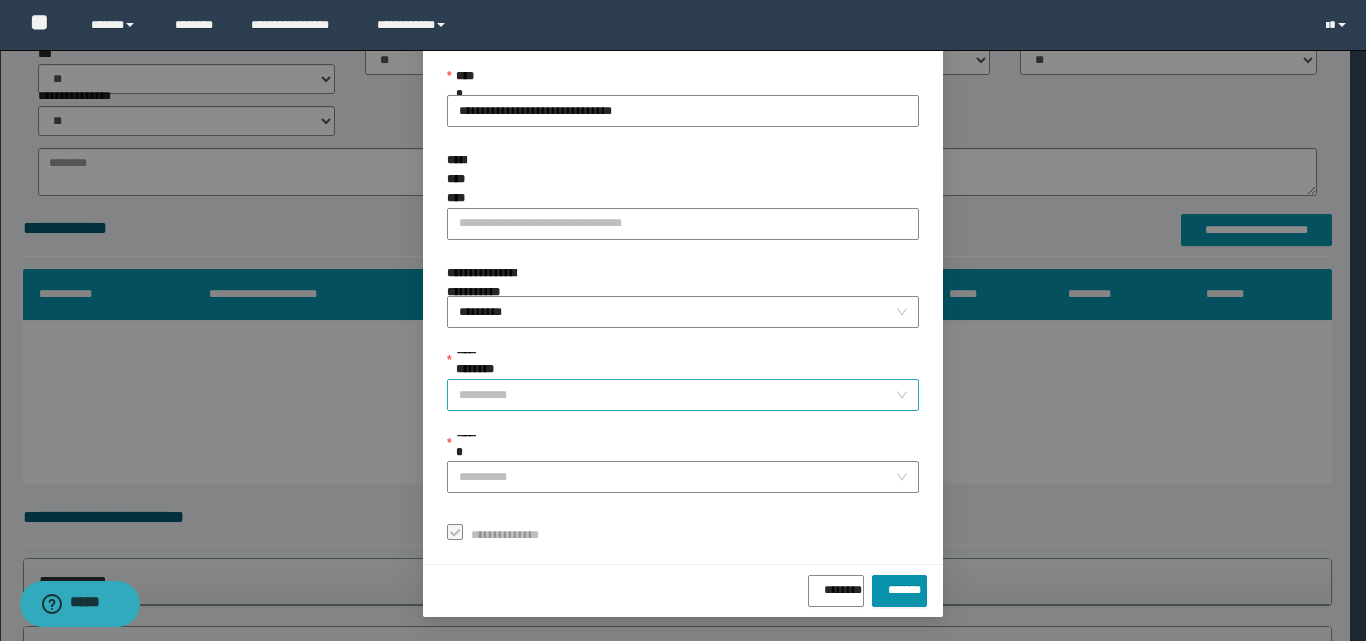 click on "**********" at bounding box center (677, 395) 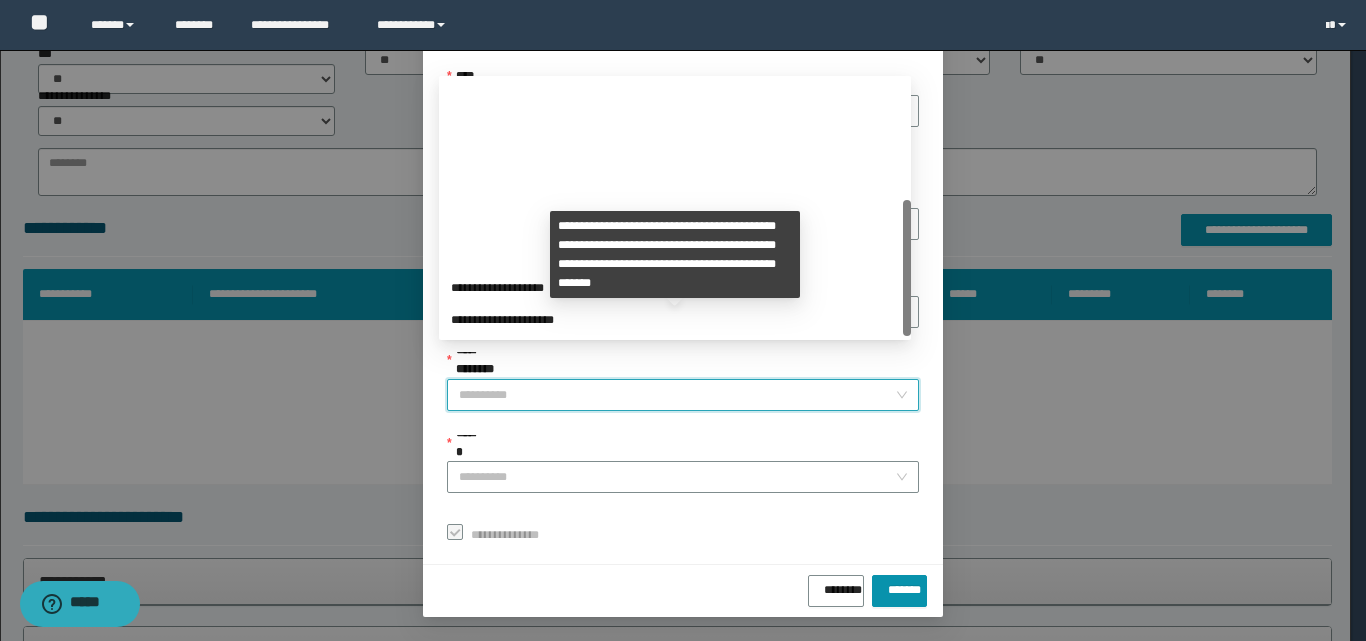 scroll, scrollTop: 224, scrollLeft: 0, axis: vertical 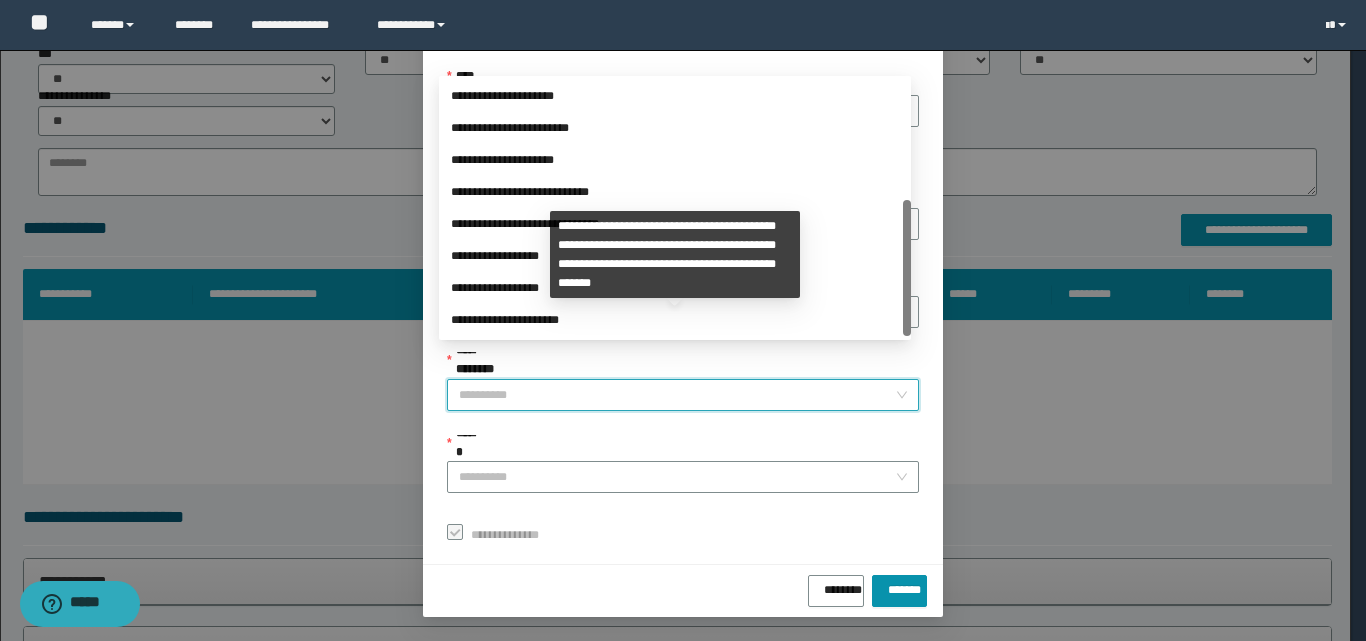 drag, startPoint x: 907, startPoint y: 178, endPoint x: 818, endPoint y: 345, distance: 189.2353 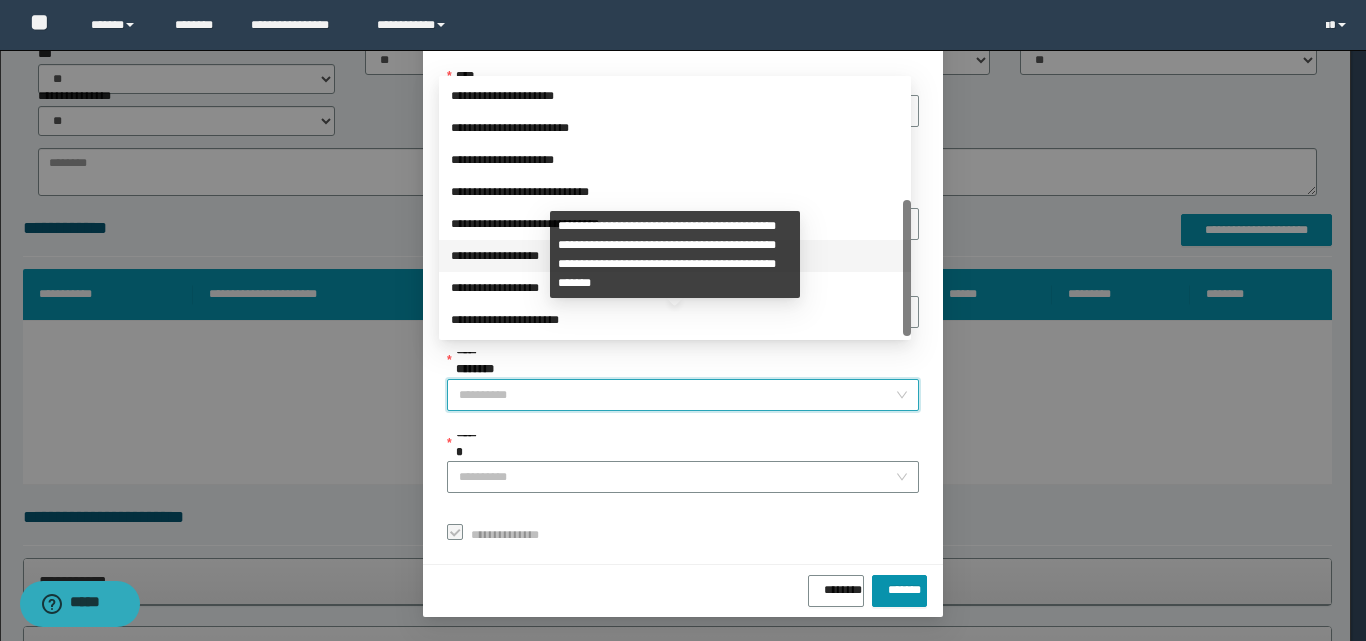 click on "**********" at bounding box center (675, 256) 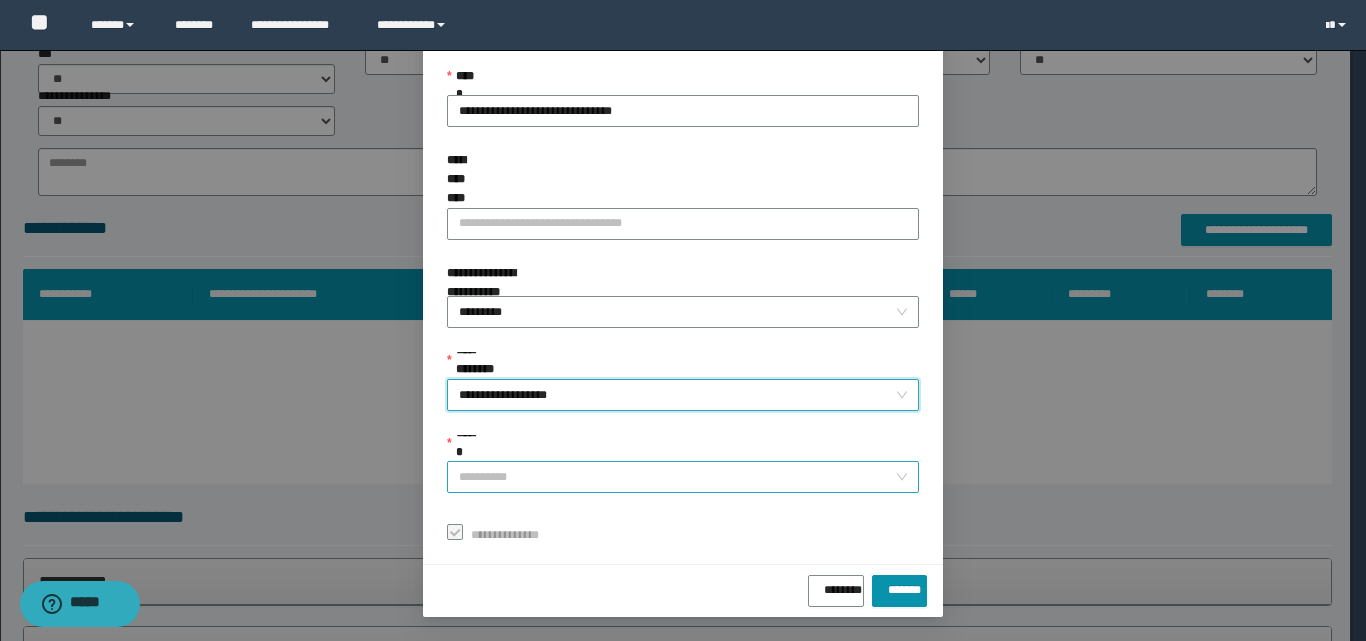 click on "******" at bounding box center (677, 477) 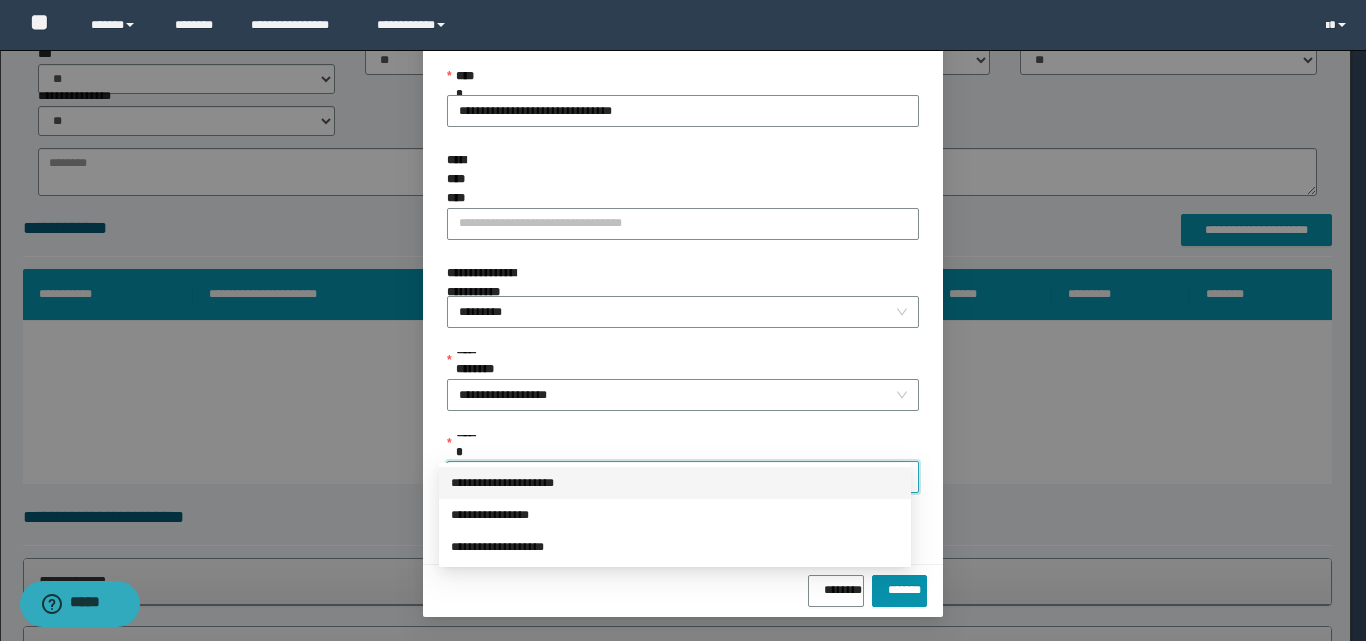 drag, startPoint x: 539, startPoint y: 485, endPoint x: 1365, endPoint y: 260, distance: 856.0964 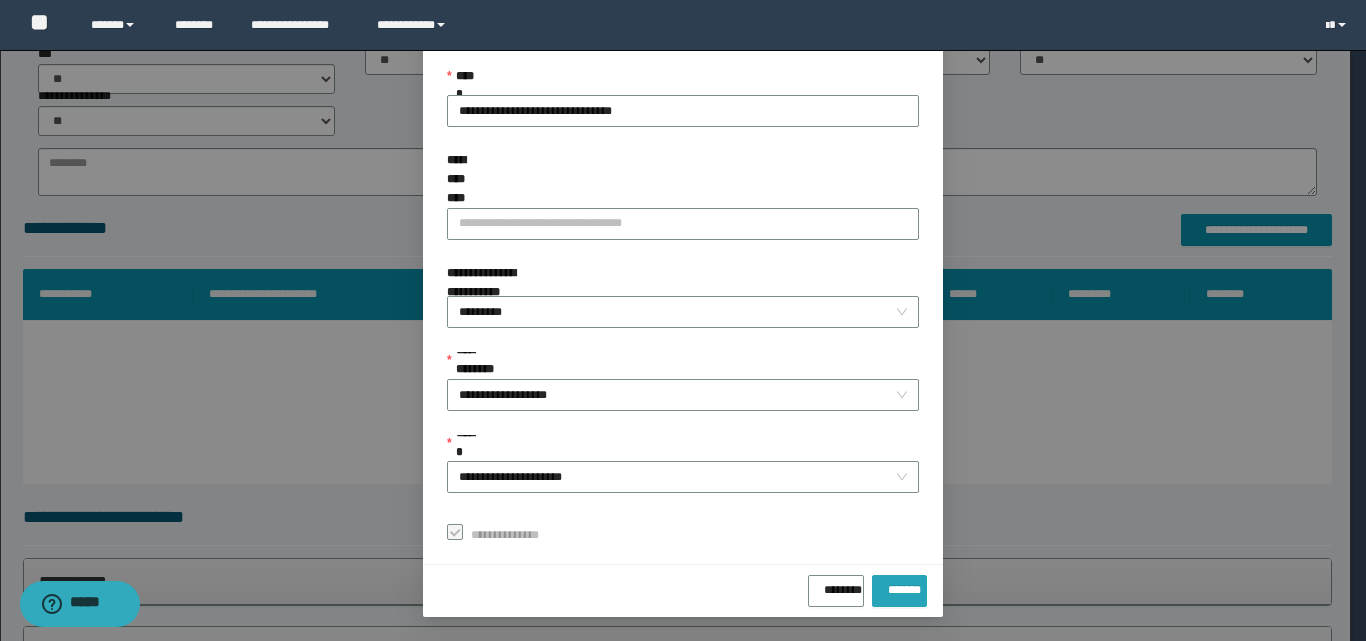 drag, startPoint x: 880, startPoint y: 584, endPoint x: 1365, endPoint y: 315, distance: 554.6044 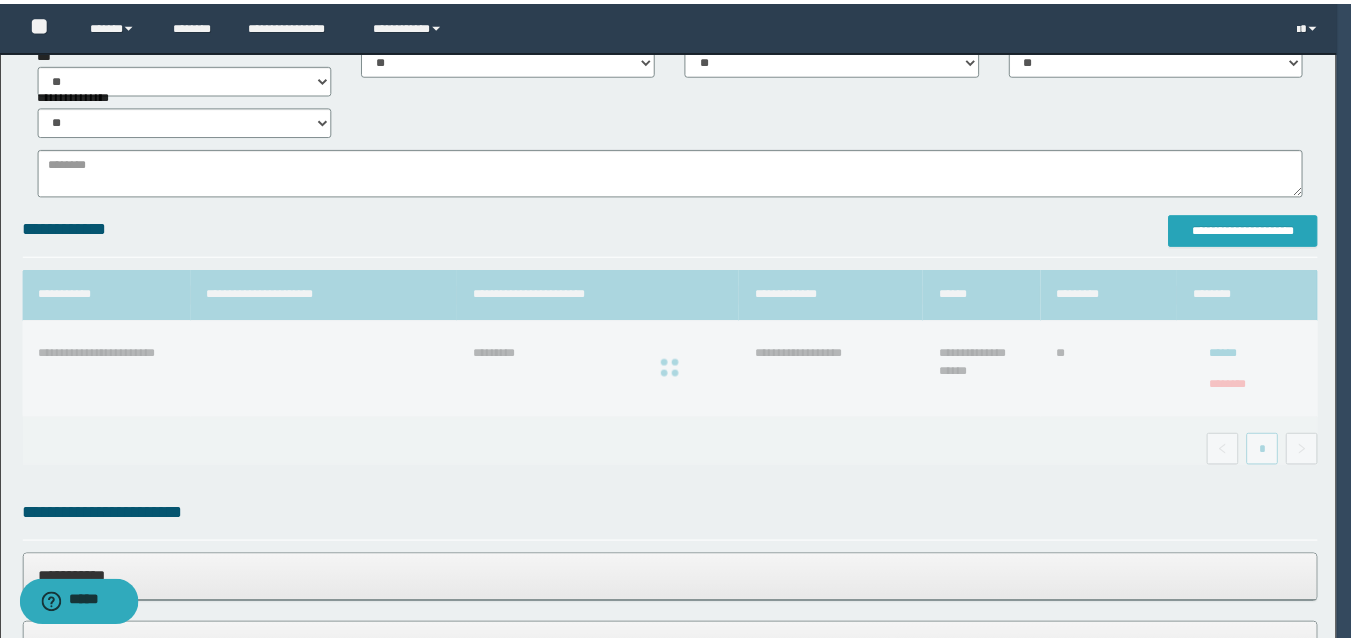 scroll, scrollTop: 0, scrollLeft: 0, axis: both 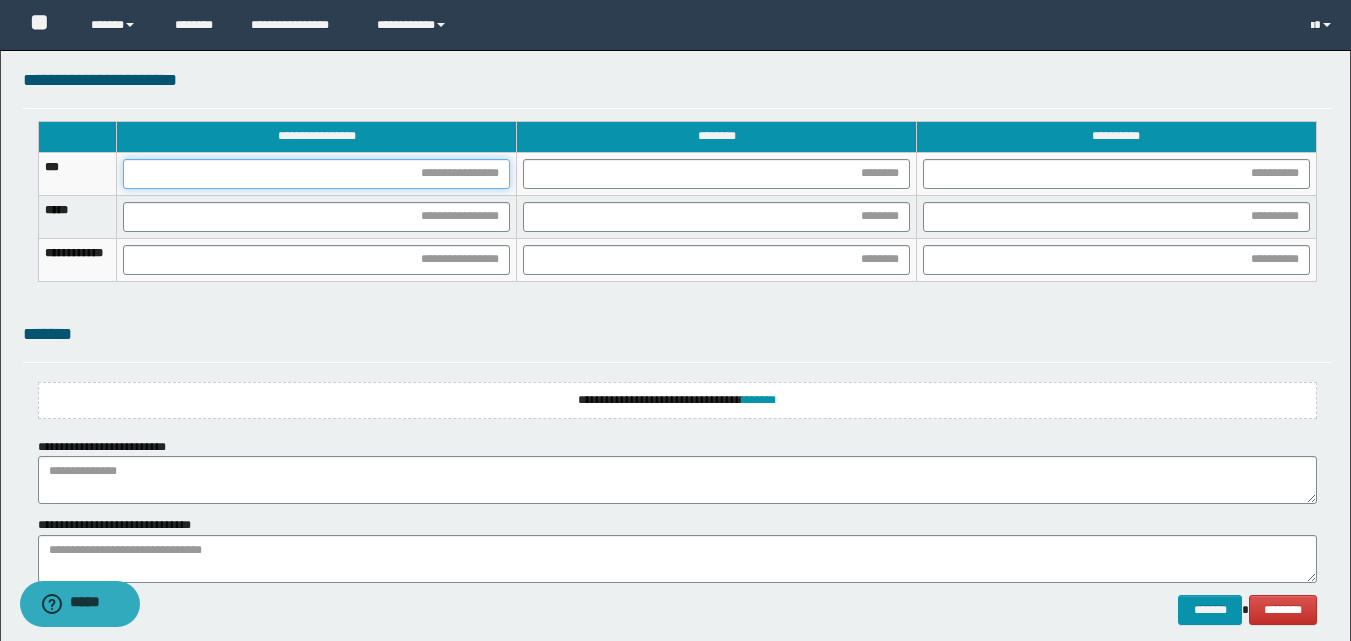 click at bounding box center [316, 174] 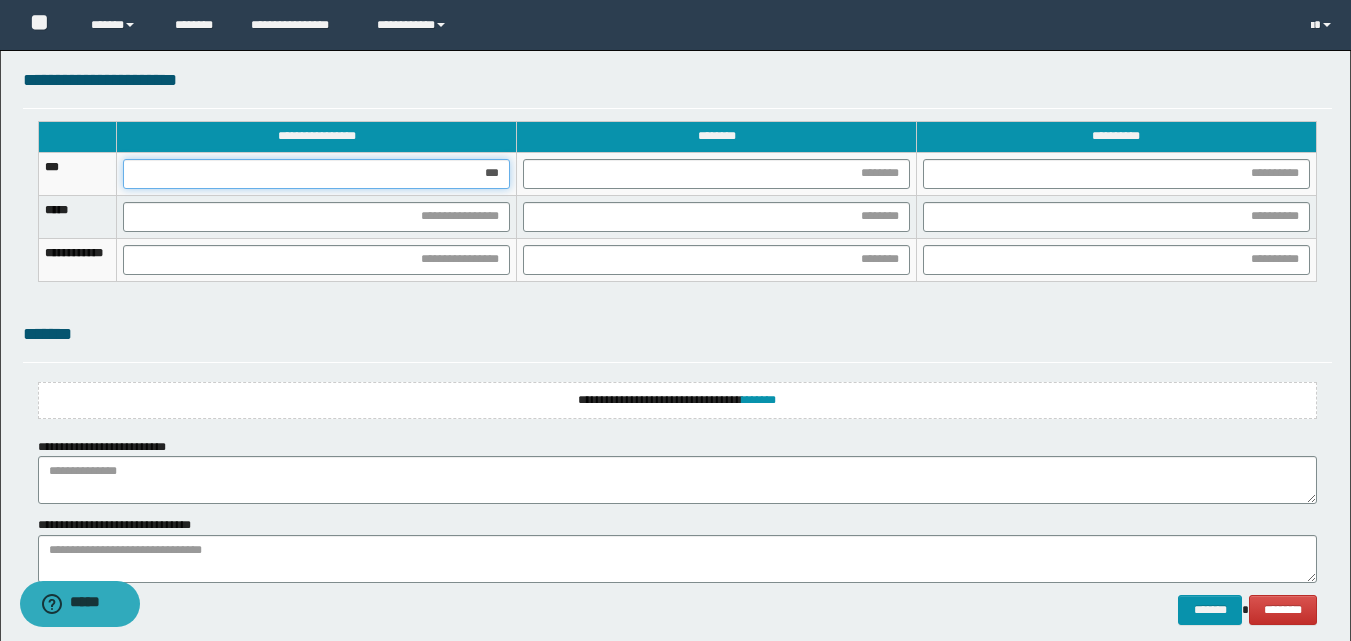 type on "****" 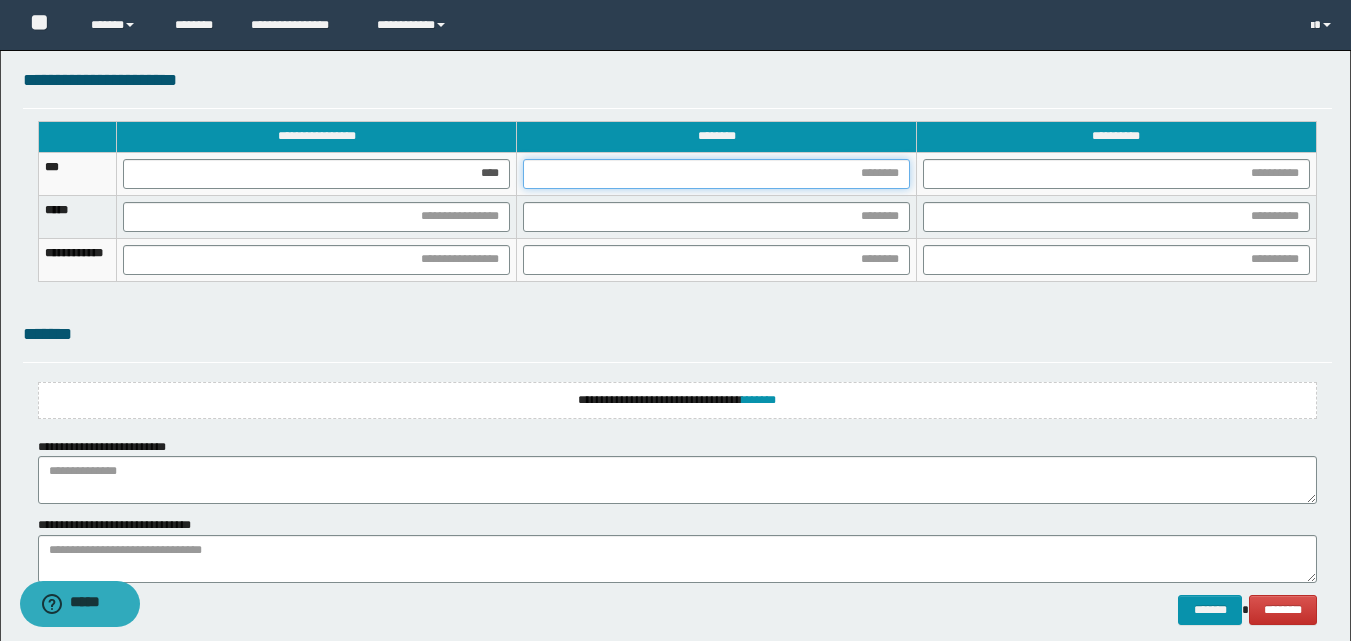 click at bounding box center (716, 174) 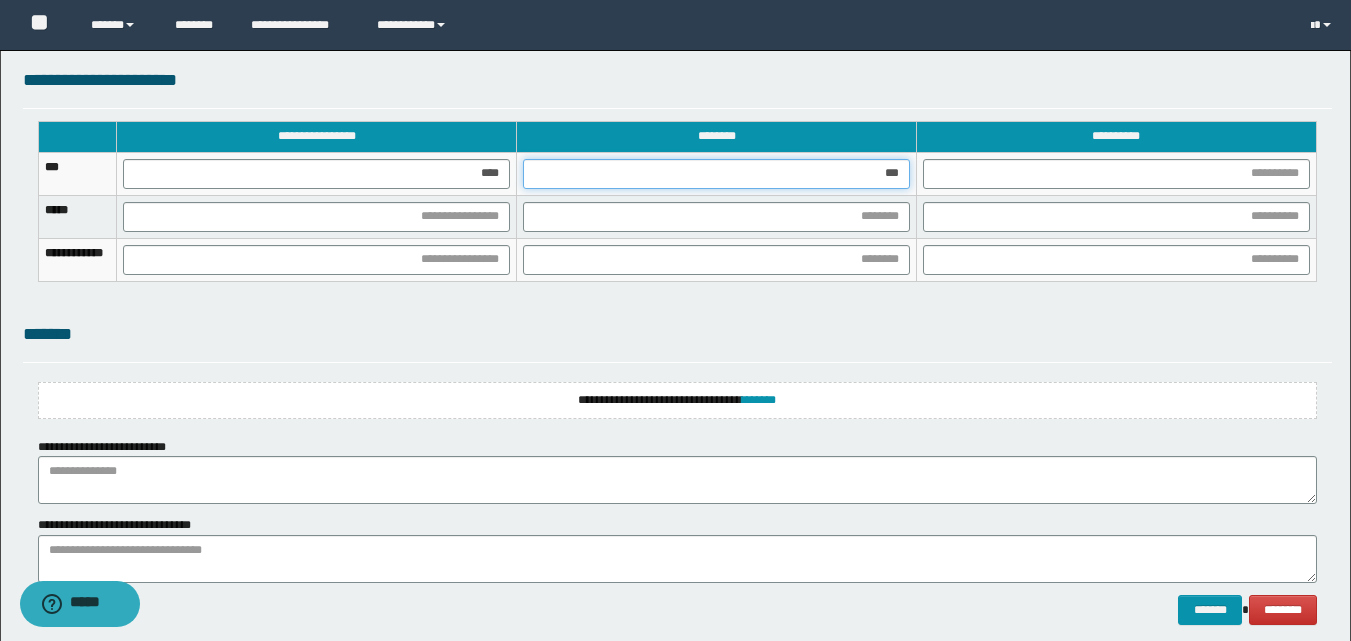 type on "****" 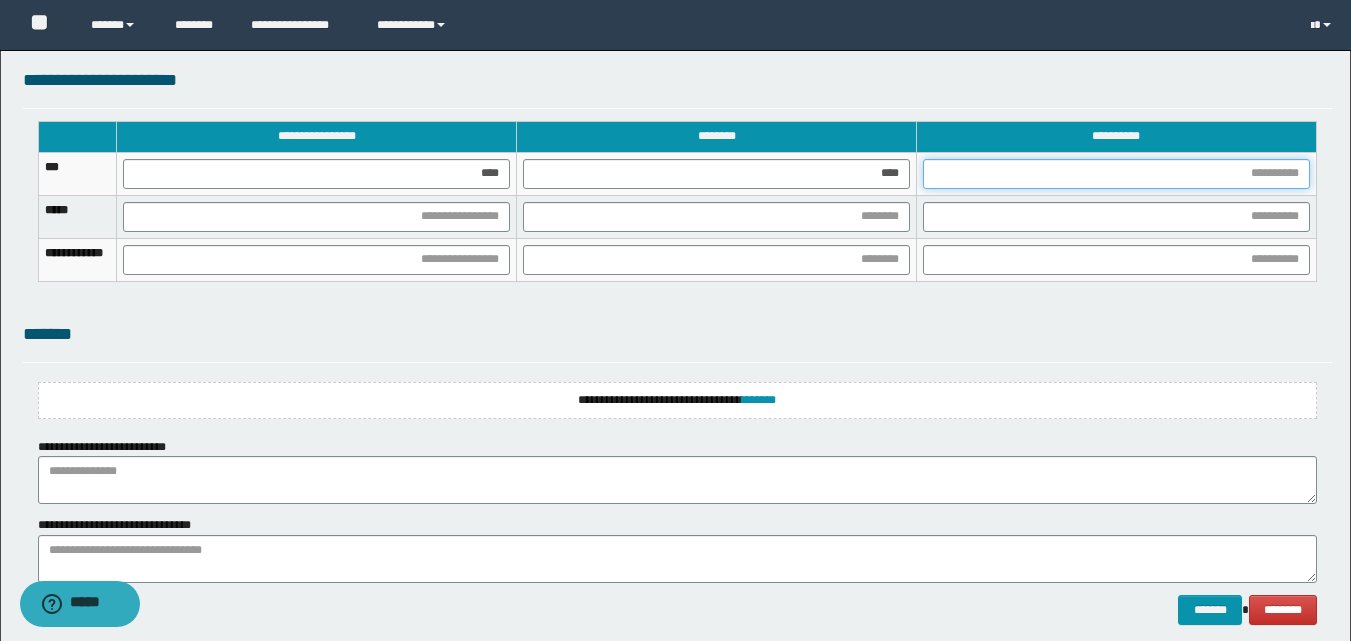 click at bounding box center [1116, 174] 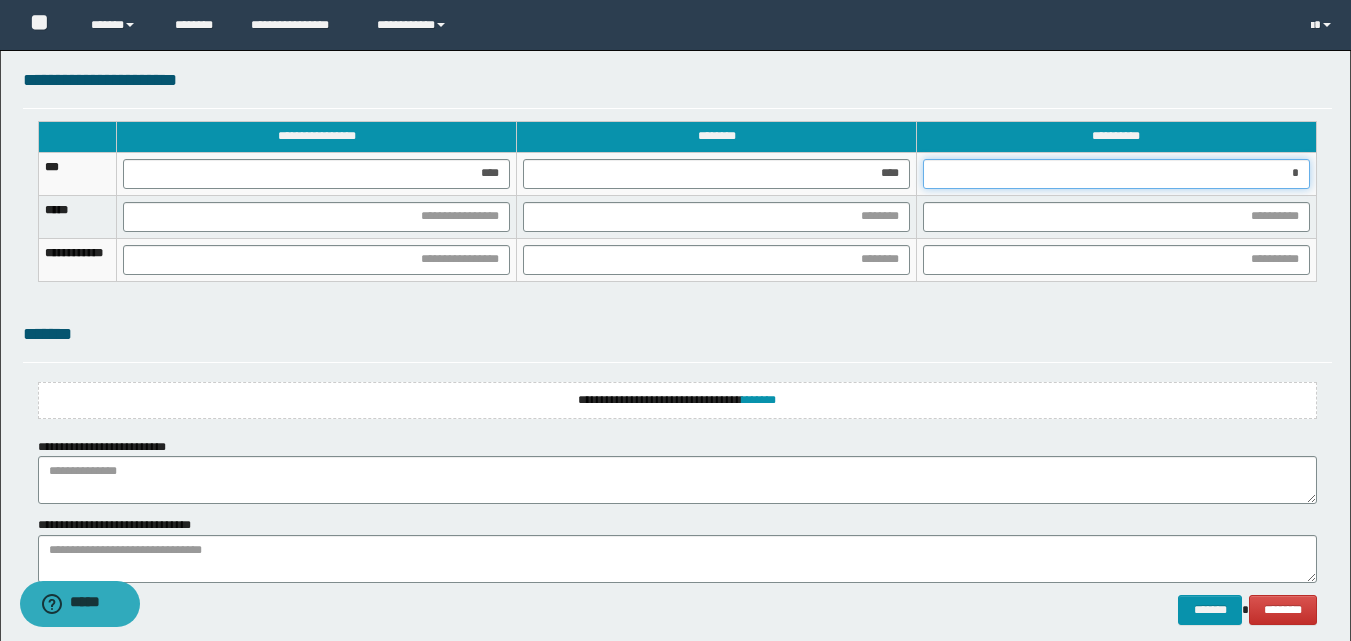 type on "**" 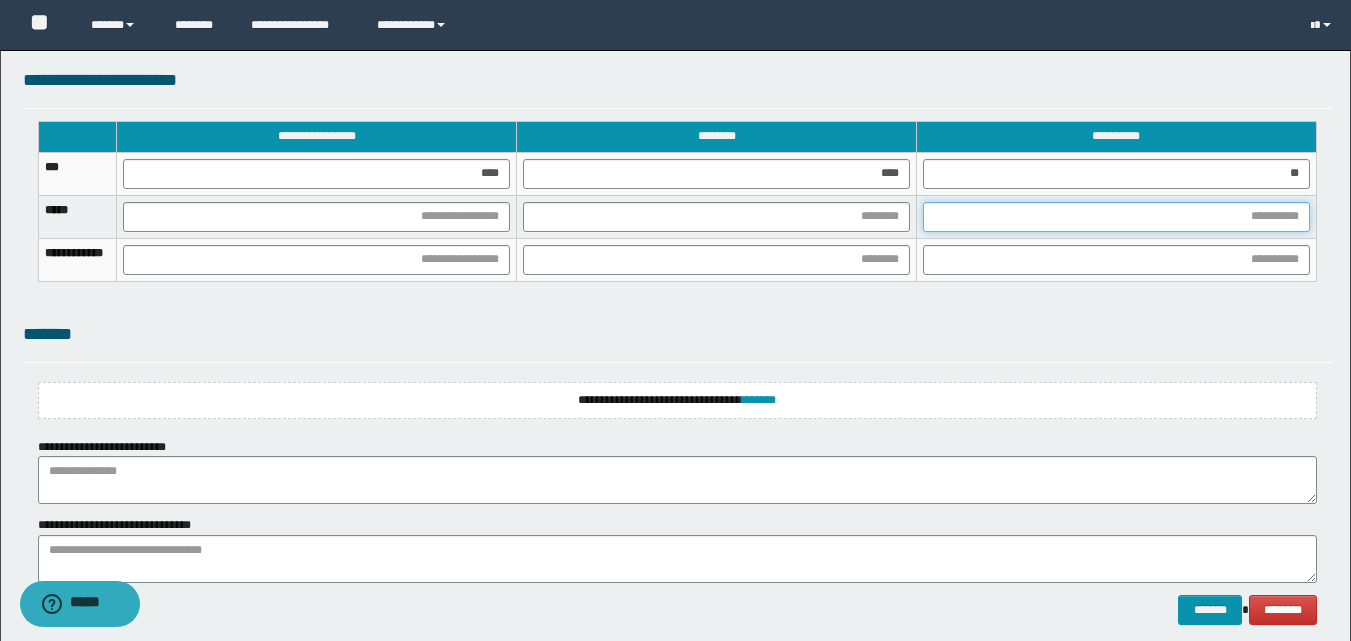 click at bounding box center (1116, 217) 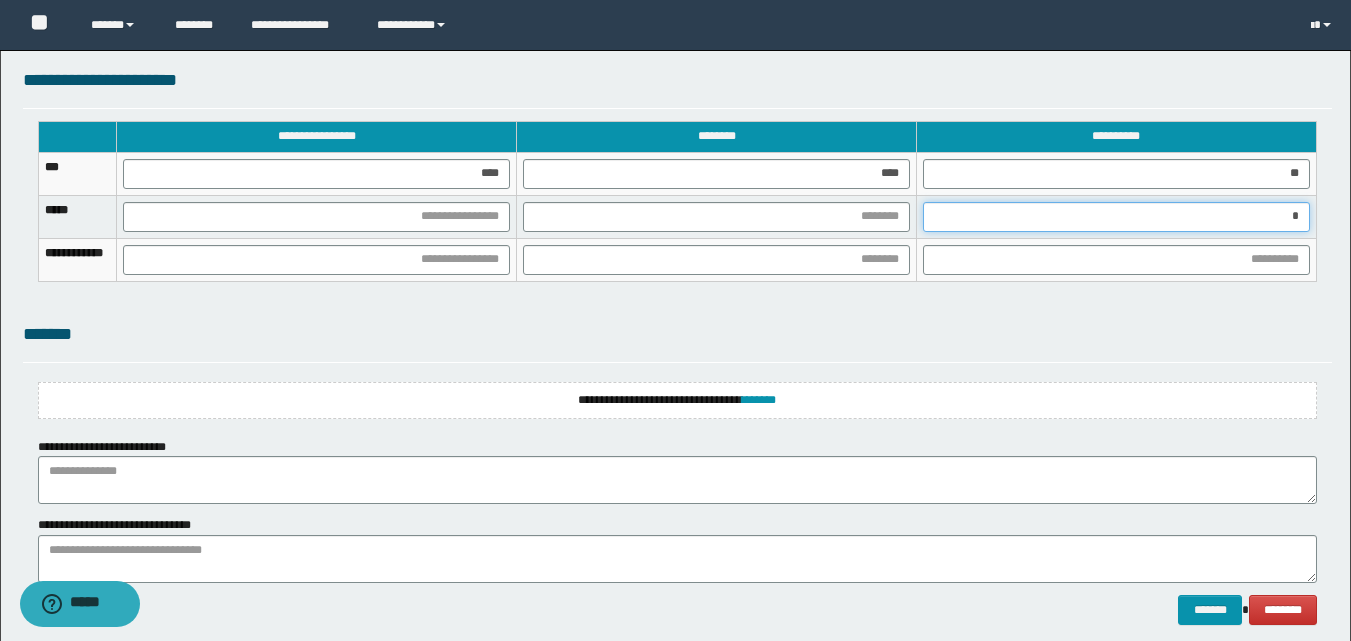 type on "**" 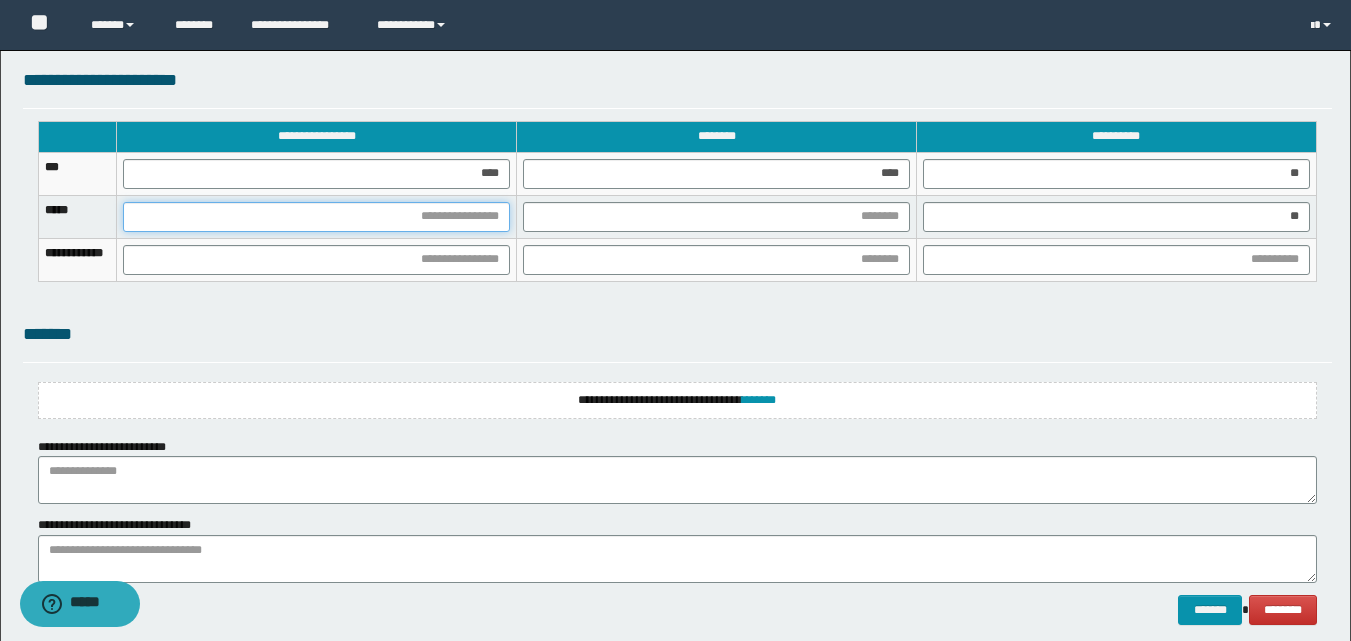 click at bounding box center (316, 217) 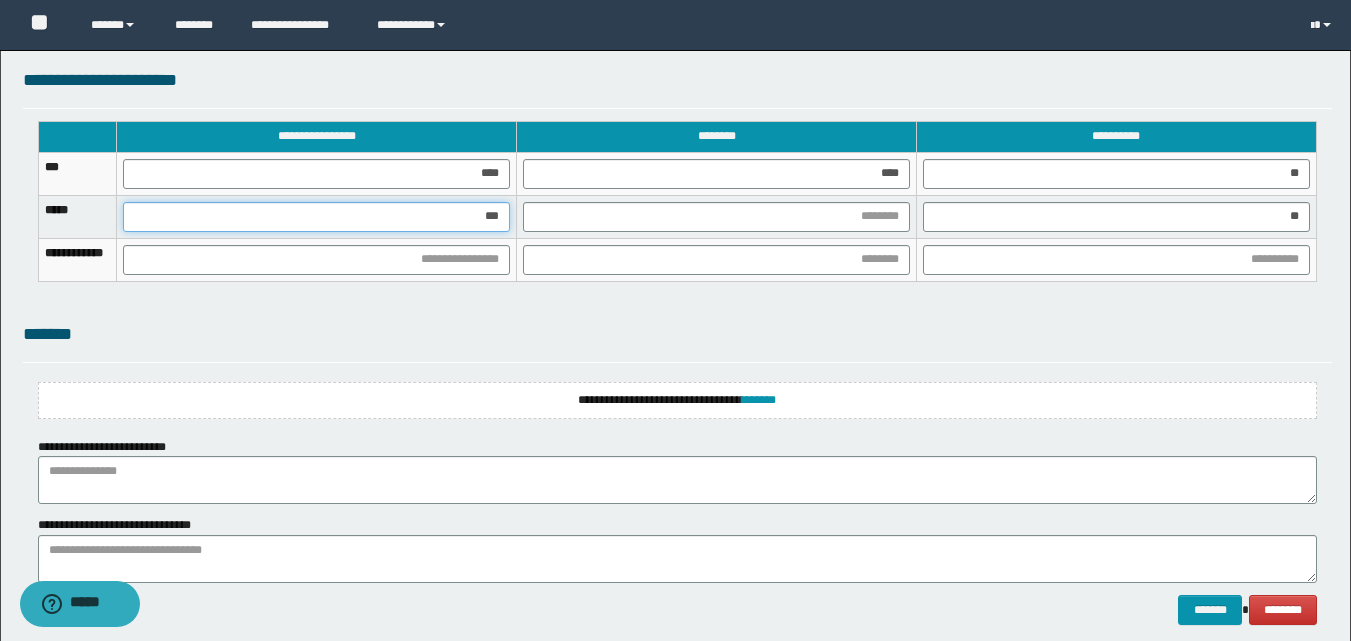 type on "****" 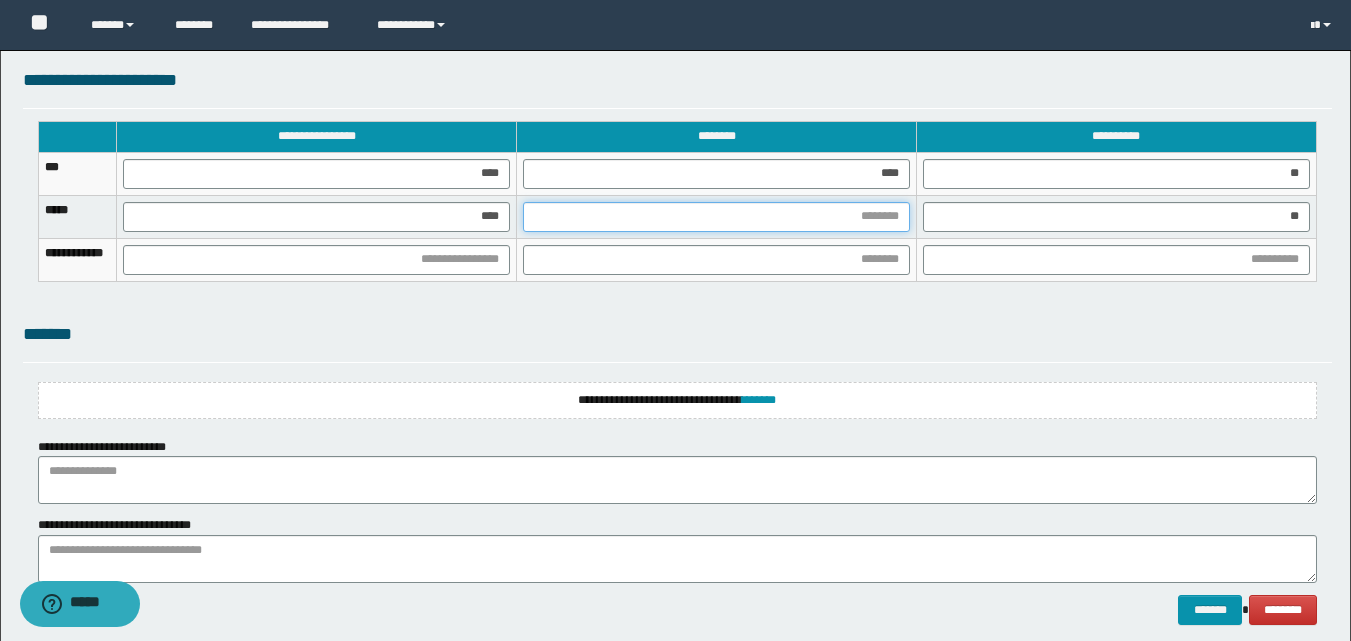 click at bounding box center (716, 217) 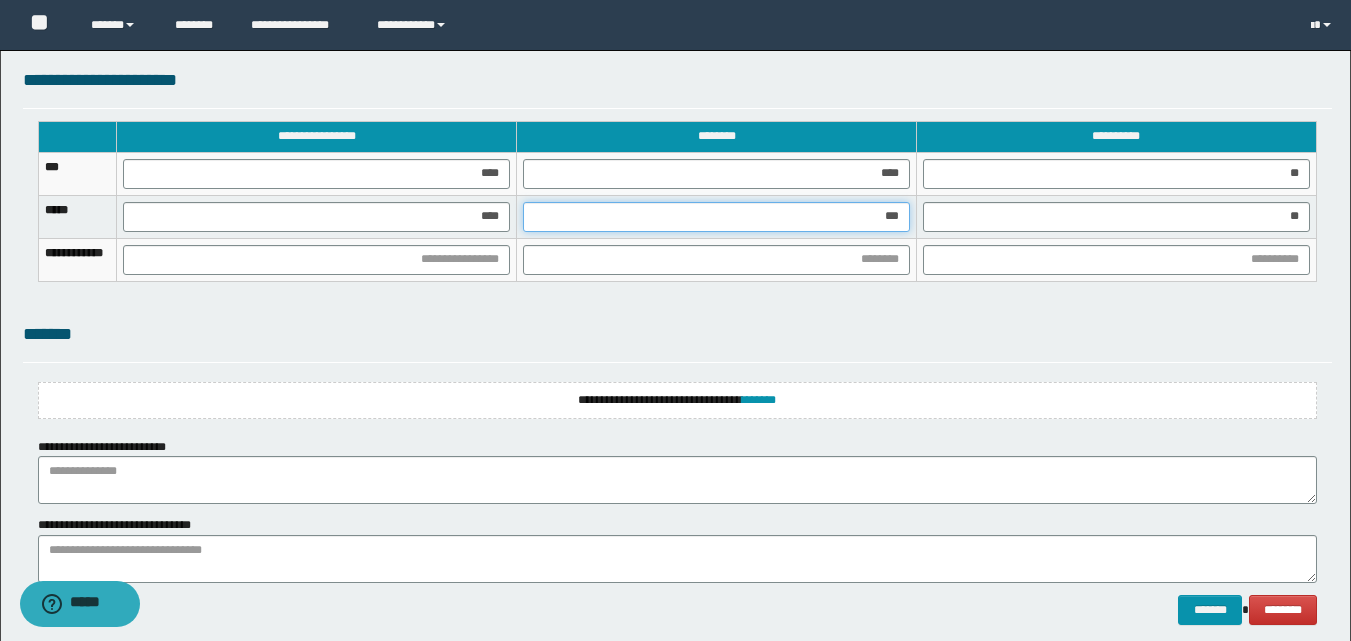 type on "****" 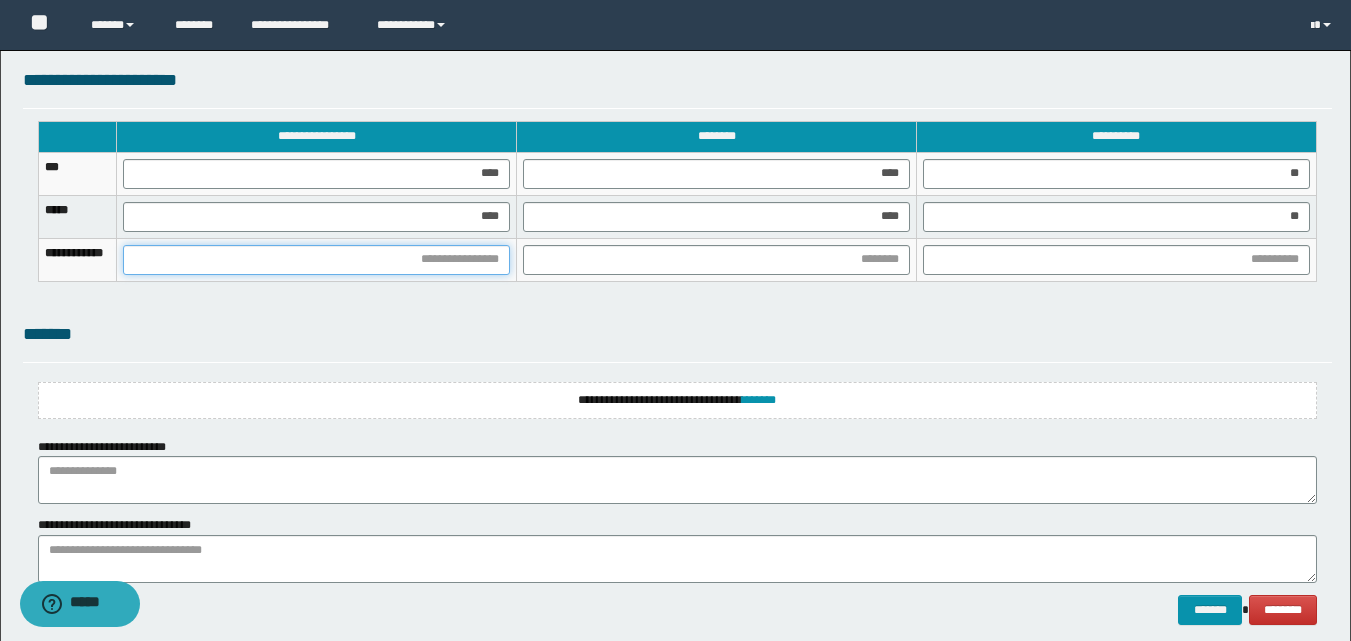 click at bounding box center (316, 260) 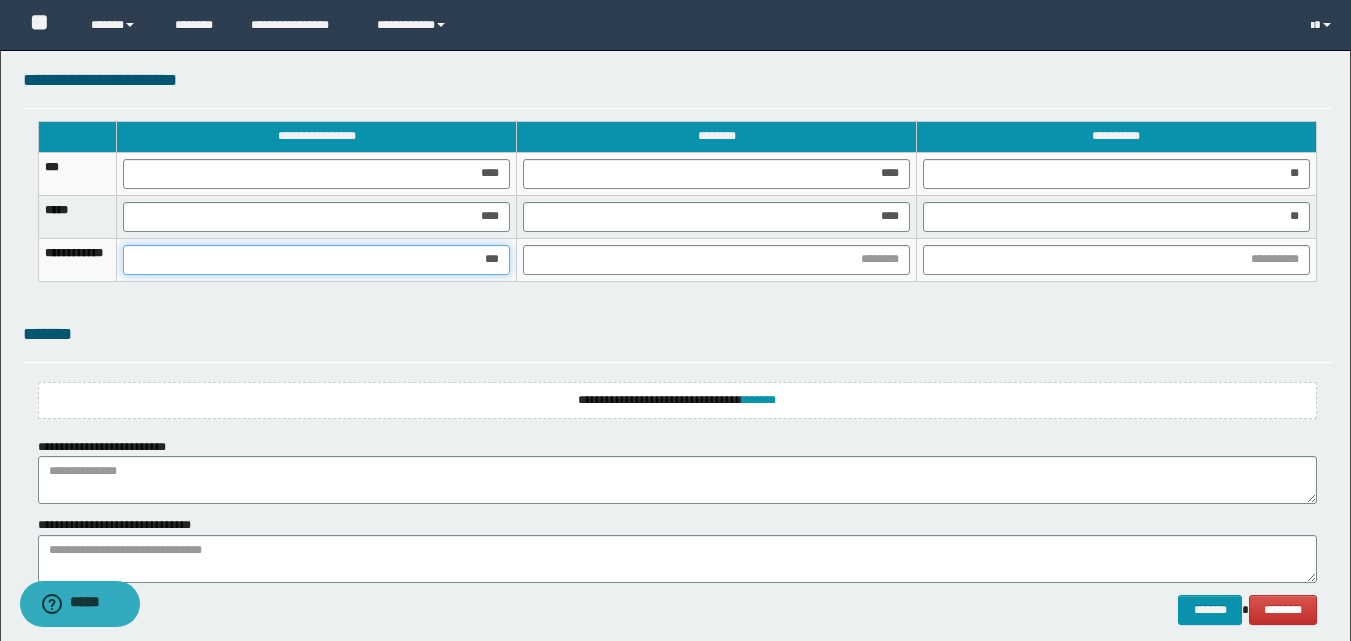 type on "****" 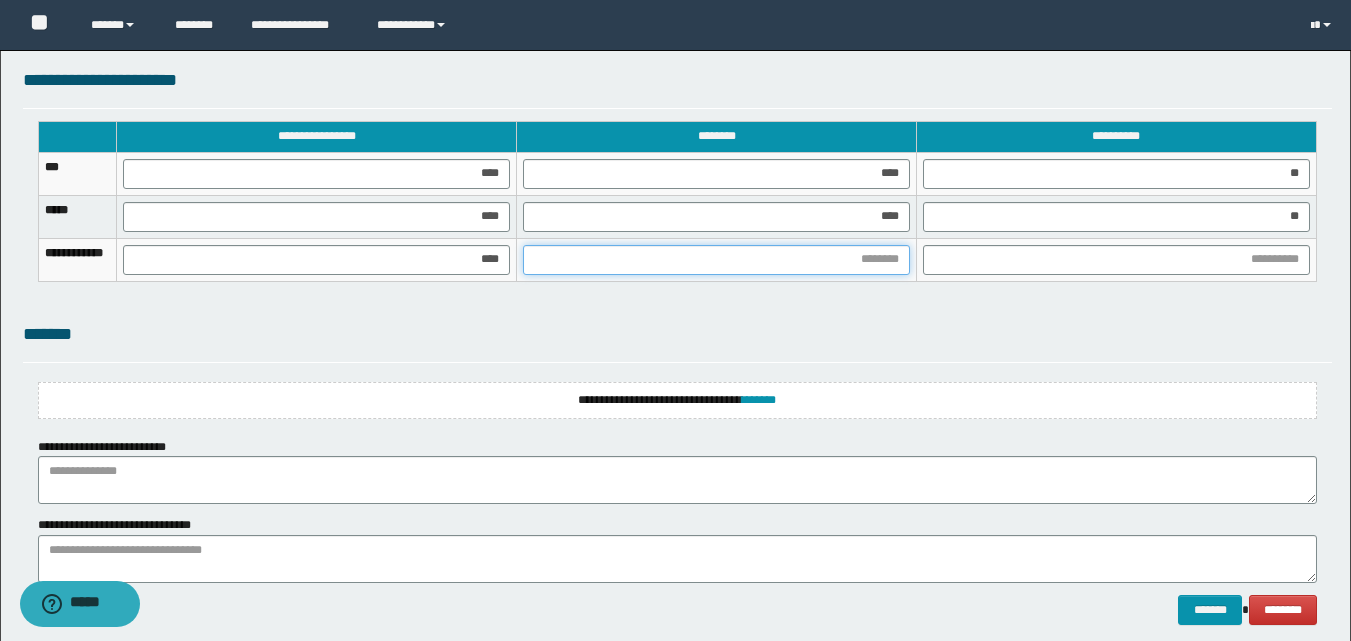 click at bounding box center (716, 260) 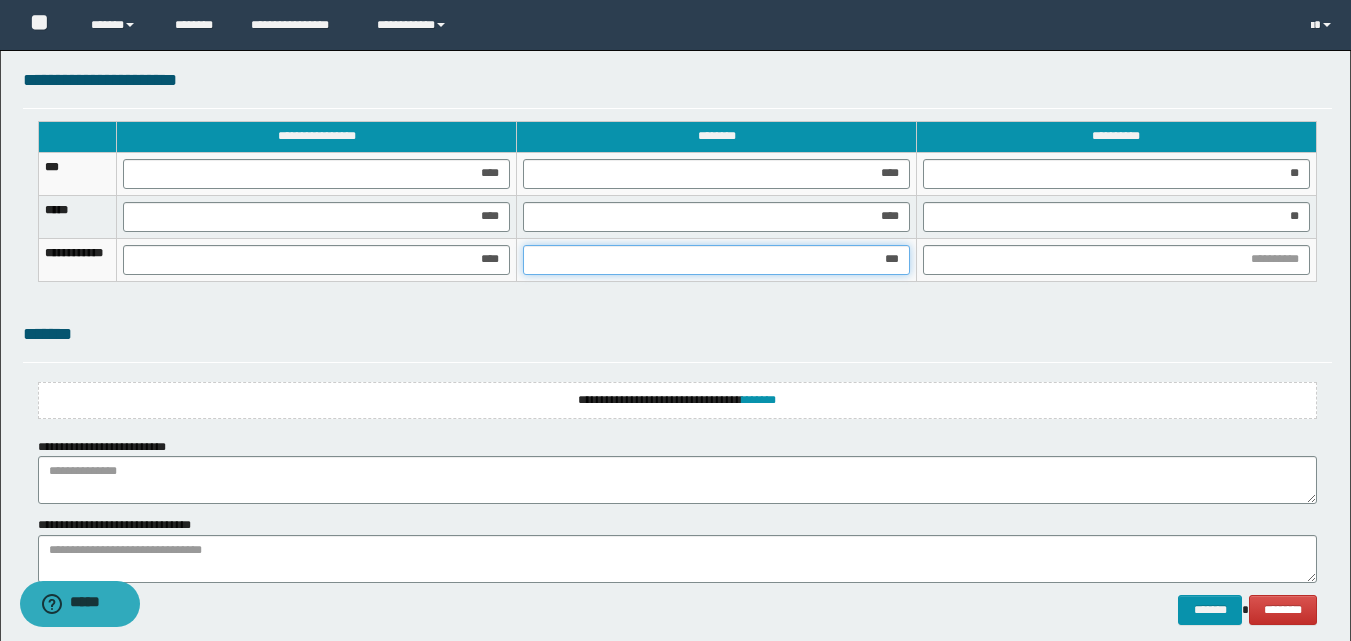 type on "****" 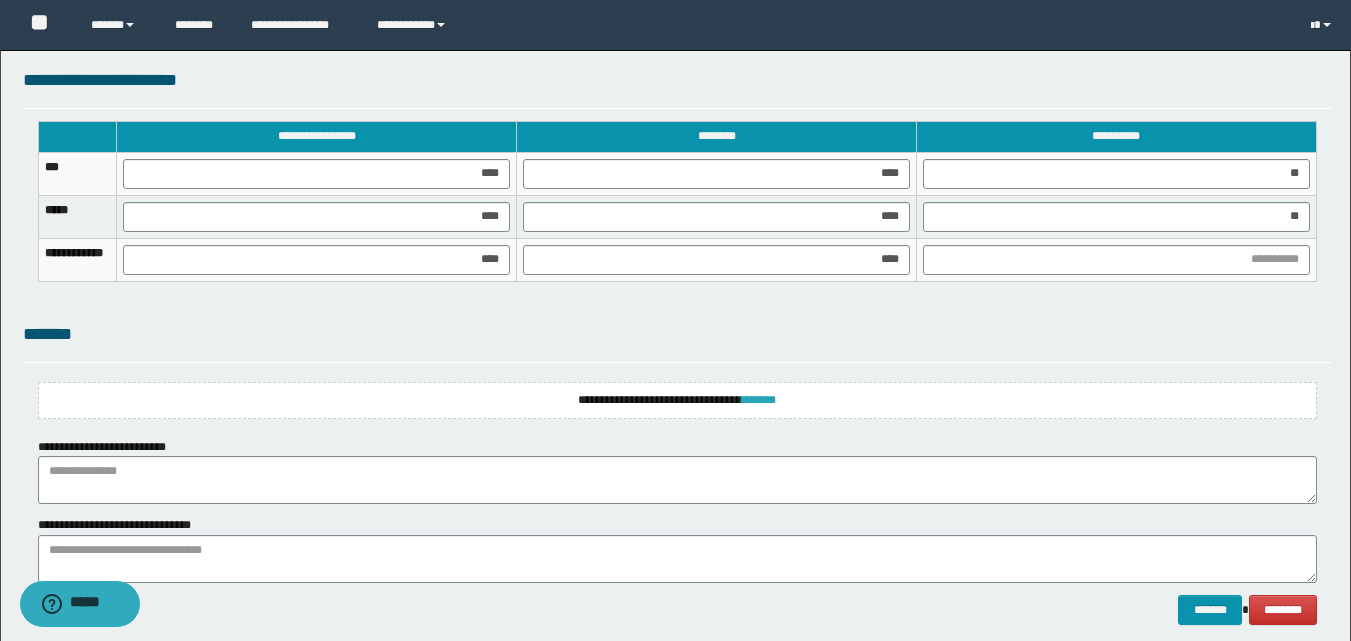 click on "*******" at bounding box center [759, 400] 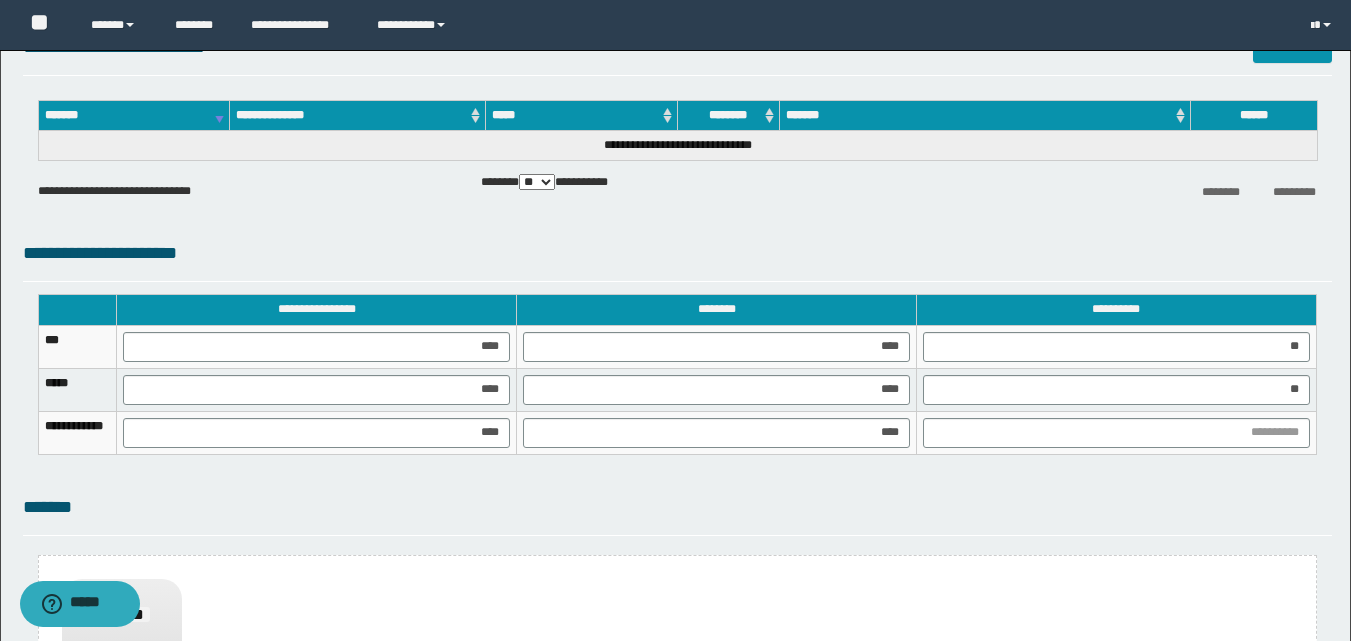 scroll, scrollTop: 1048, scrollLeft: 0, axis: vertical 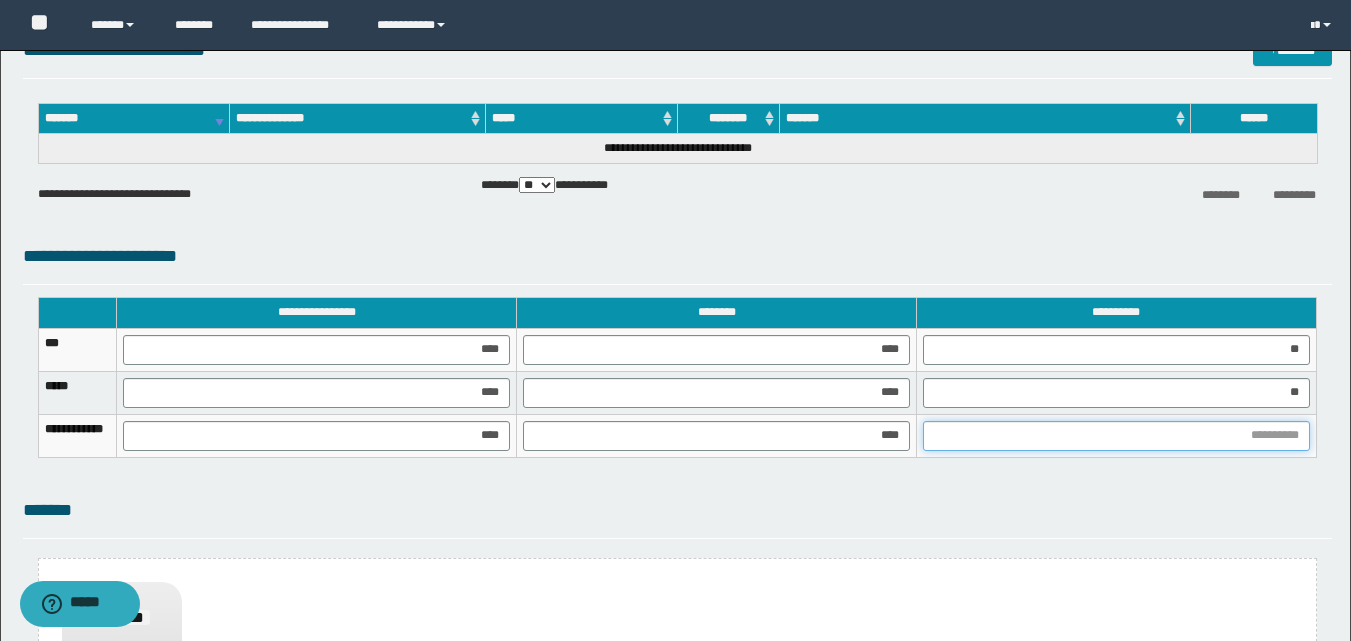 click at bounding box center (1116, 436) 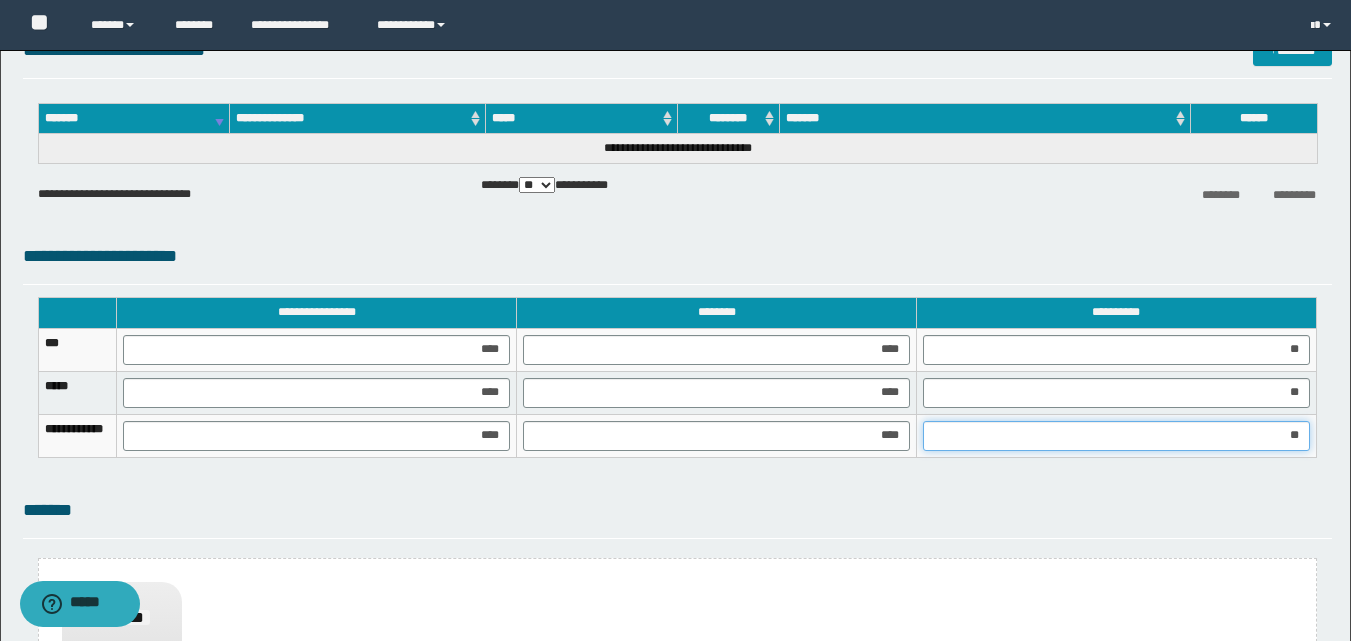 type on "***" 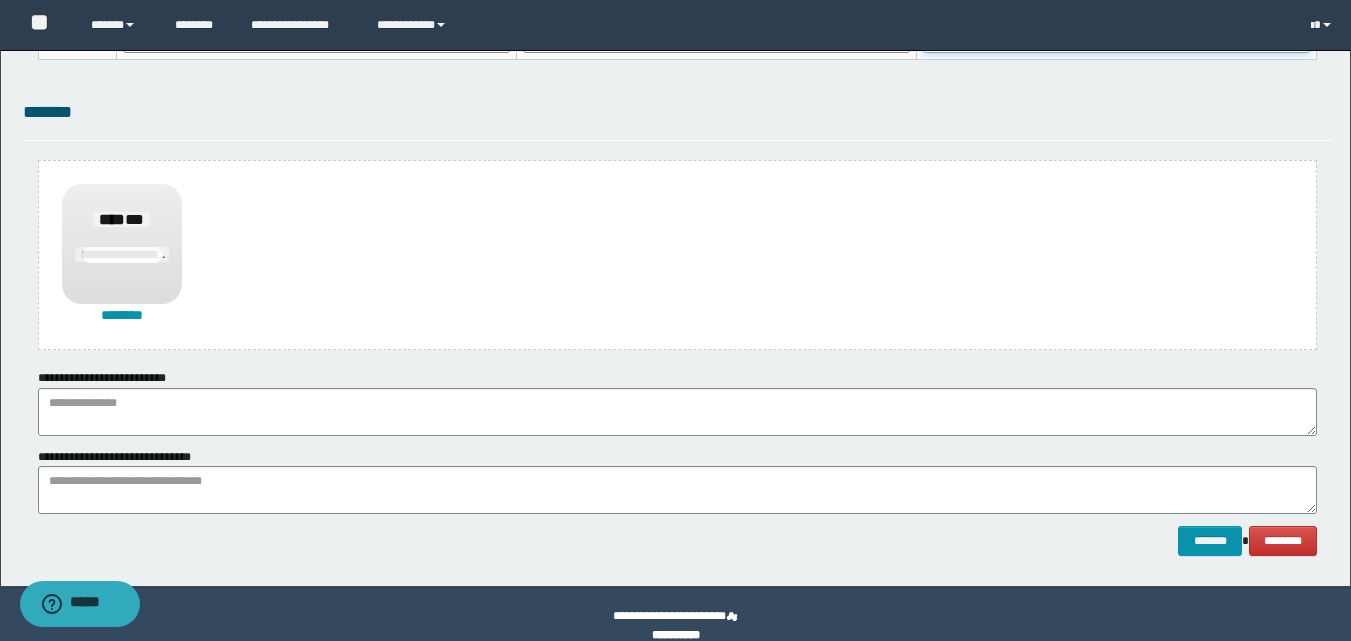 scroll, scrollTop: 1470, scrollLeft: 0, axis: vertical 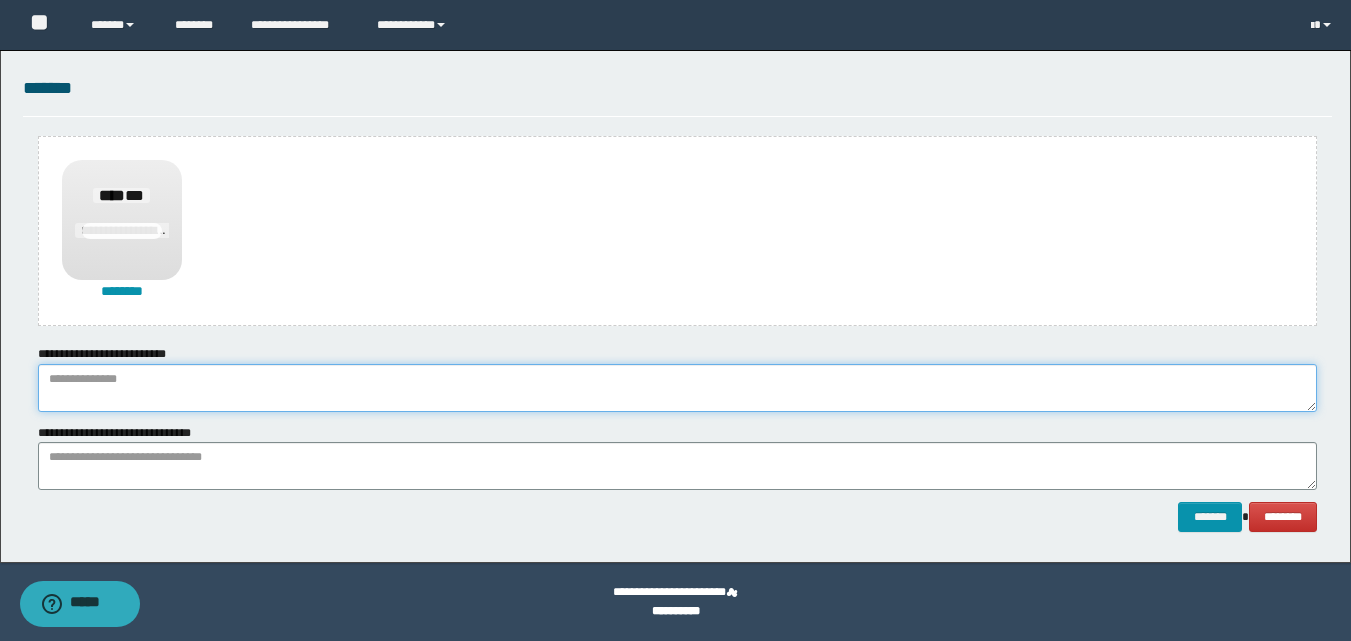 click at bounding box center [677, 388] 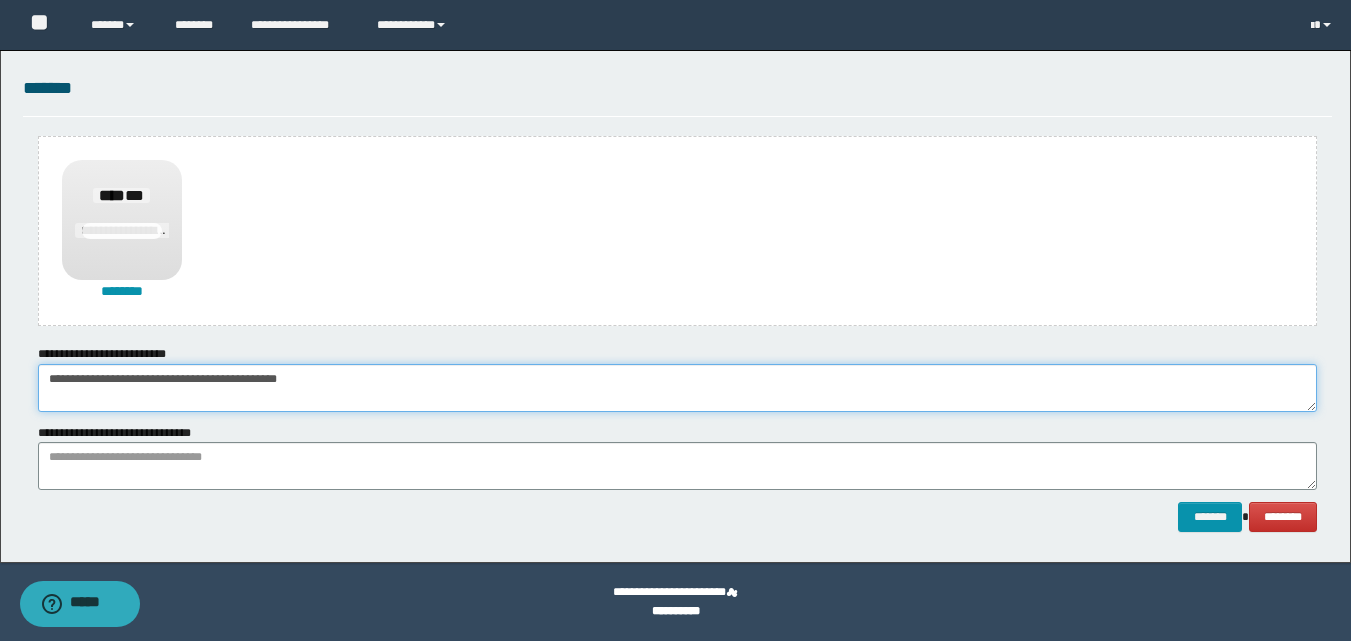 type on "**********" 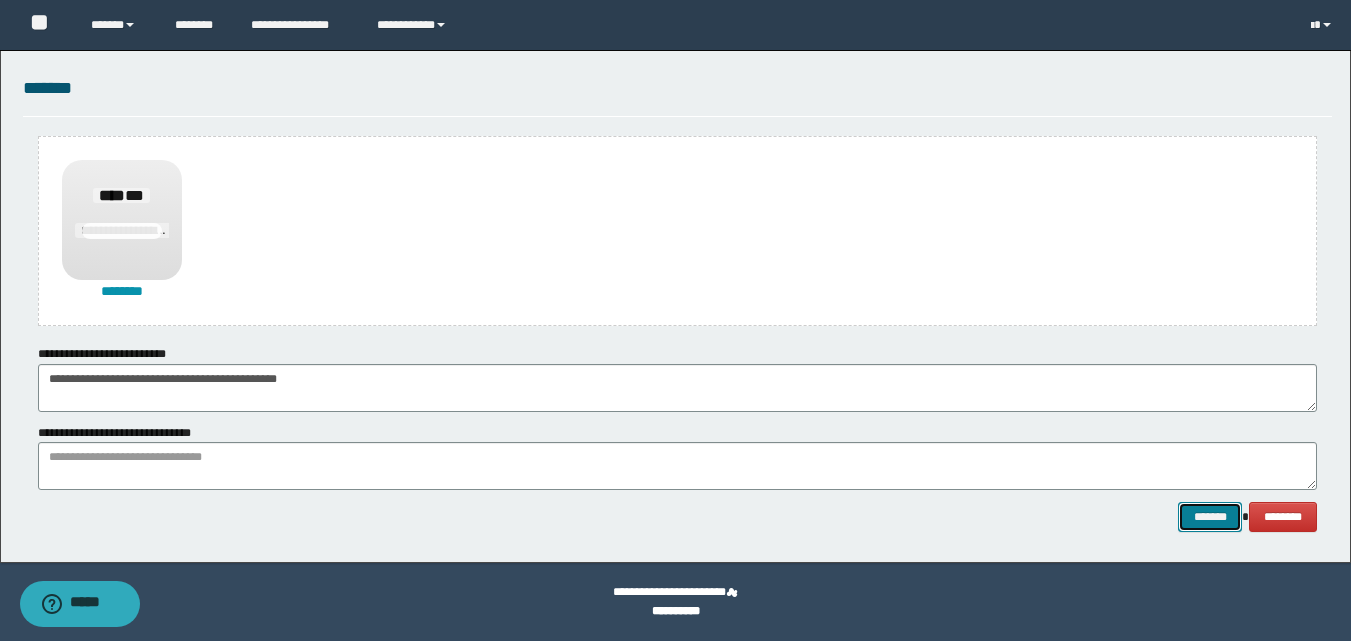 click on "*******" at bounding box center (1210, 517) 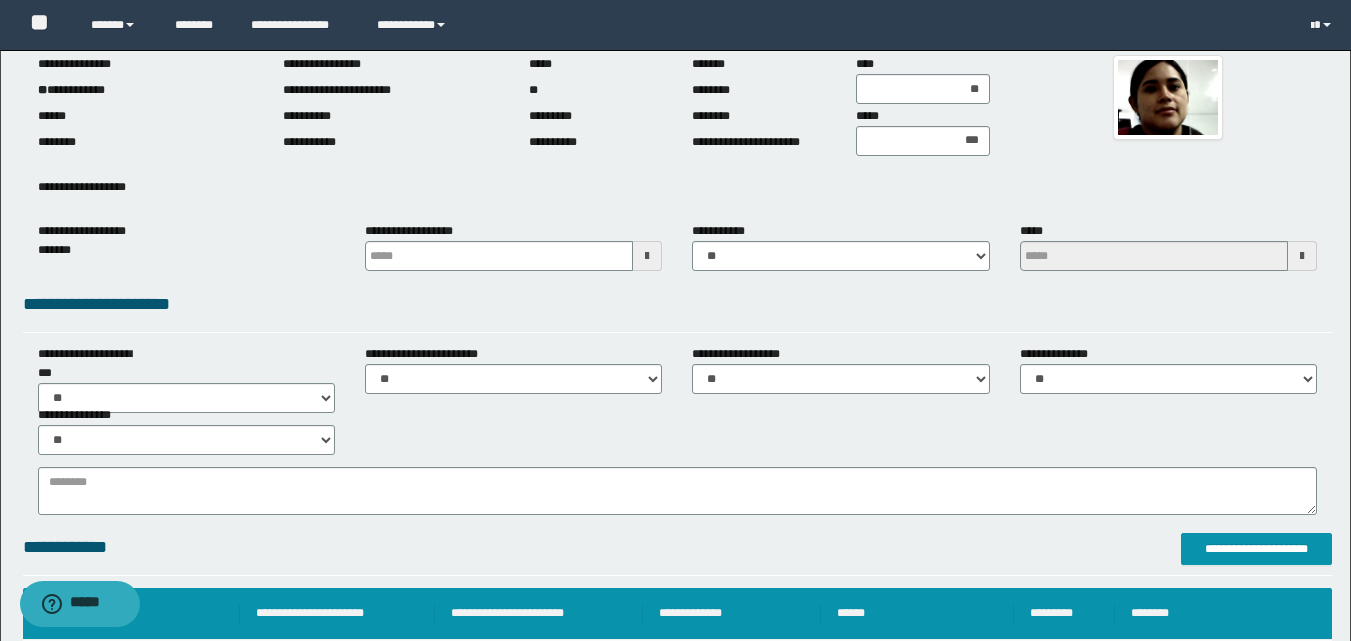 scroll, scrollTop: 0, scrollLeft: 0, axis: both 